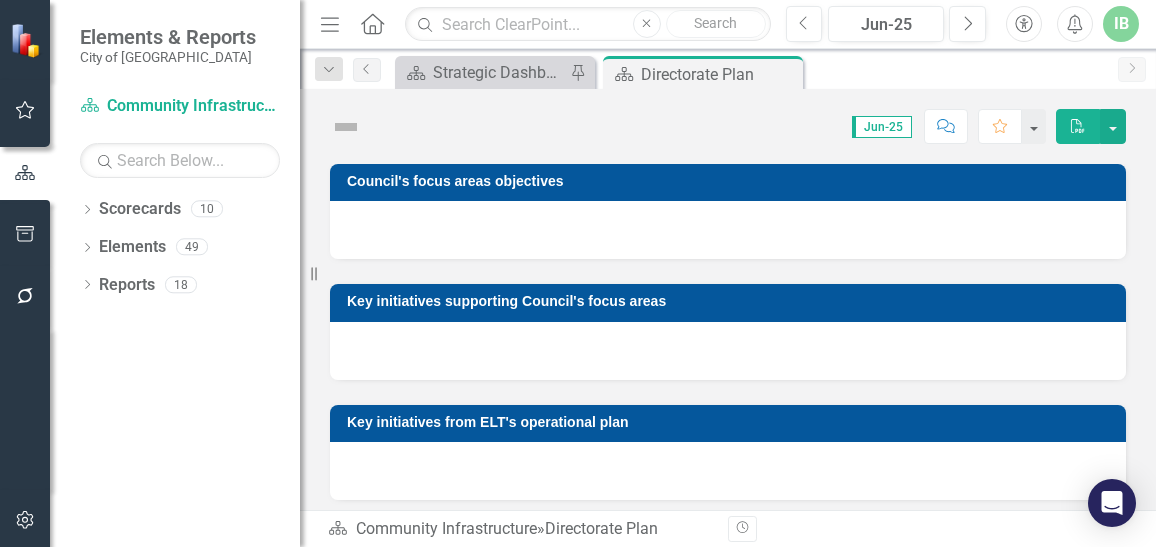 scroll, scrollTop: 0, scrollLeft: 0, axis: both 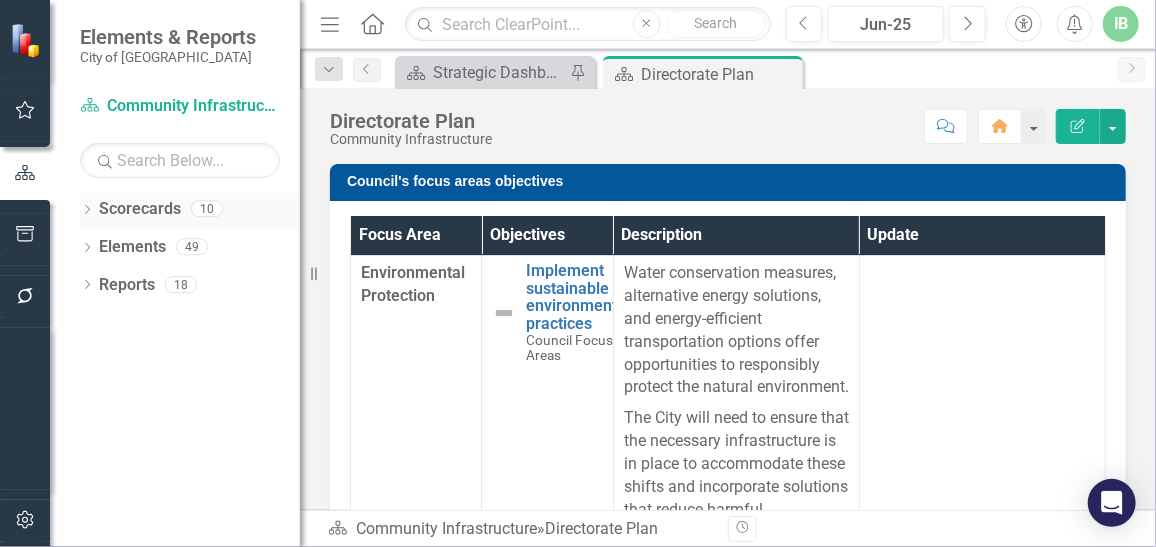 click 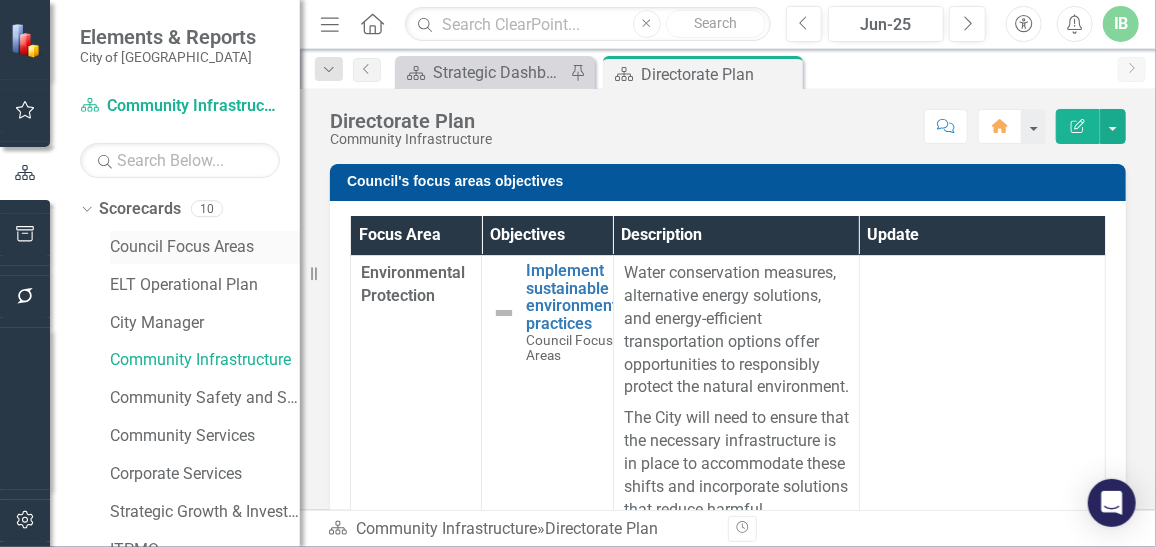 click on "Council Focus Areas" at bounding box center (205, 247) 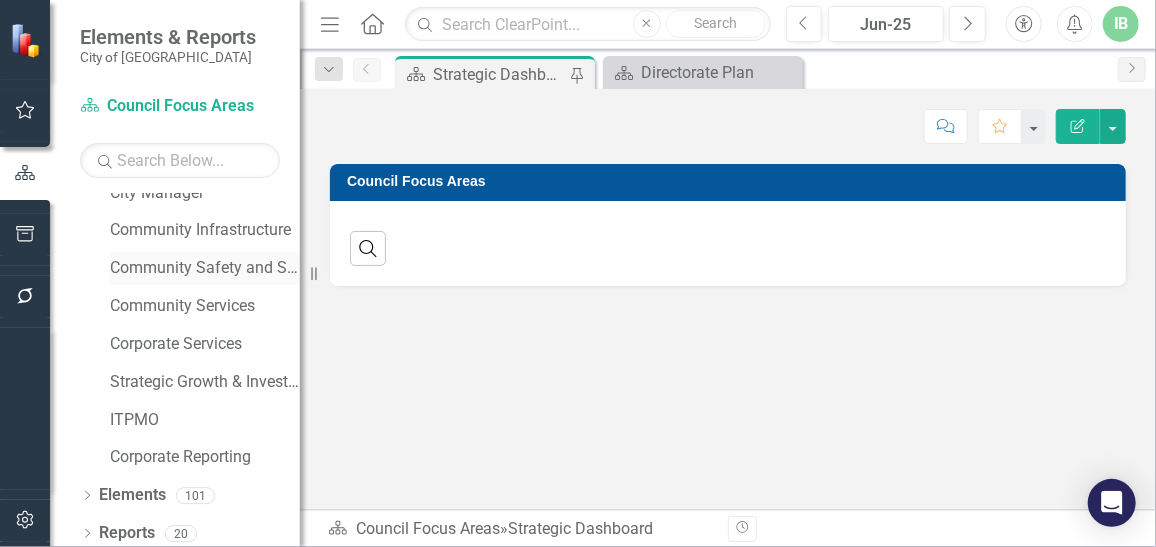 scroll, scrollTop: 136, scrollLeft: 0, axis: vertical 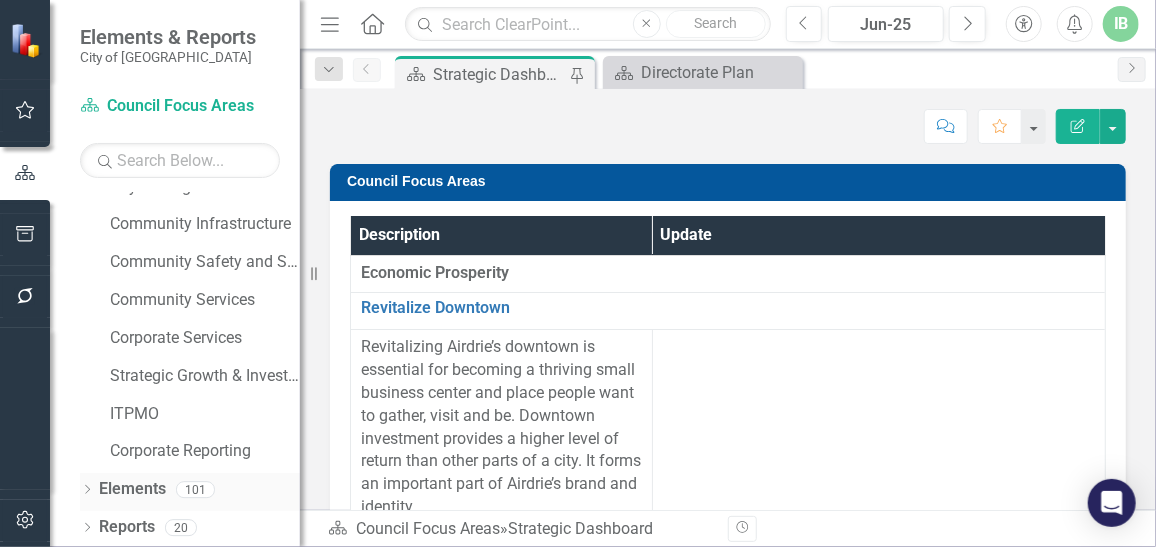 click on "Dropdown" 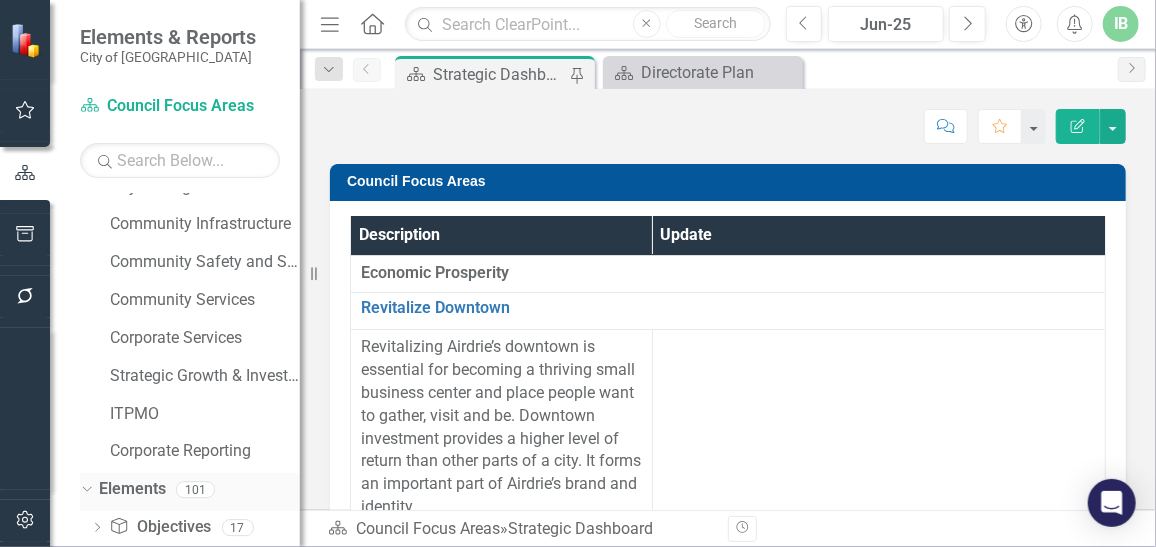 scroll, scrollTop: 250, scrollLeft: 0, axis: vertical 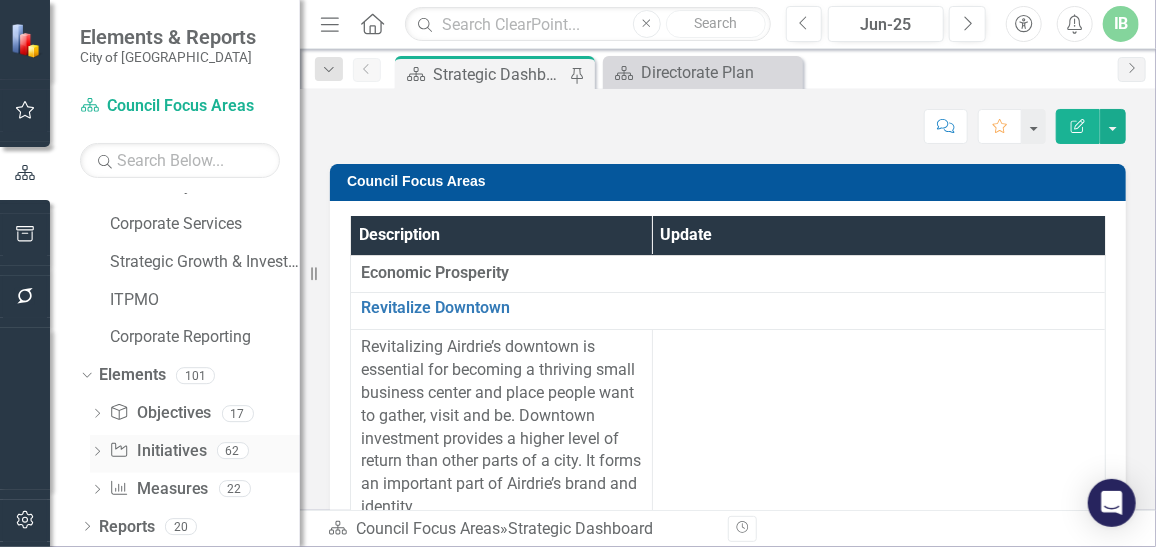 click on "Initiative Initiatives" at bounding box center [157, 451] 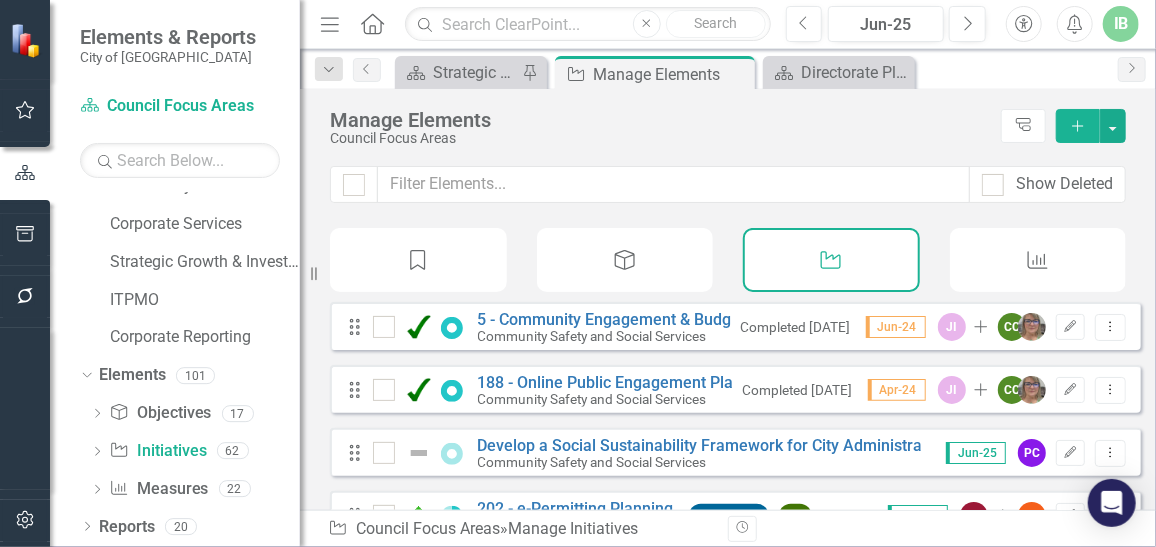 click on "Objective" 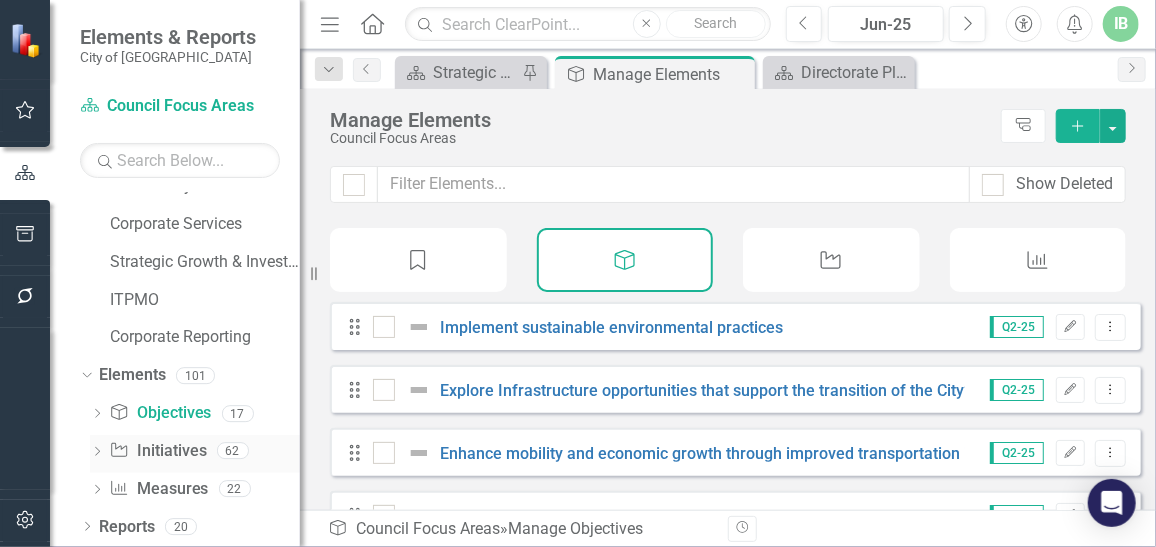 click on "Initiative Initiatives" at bounding box center (157, 451) 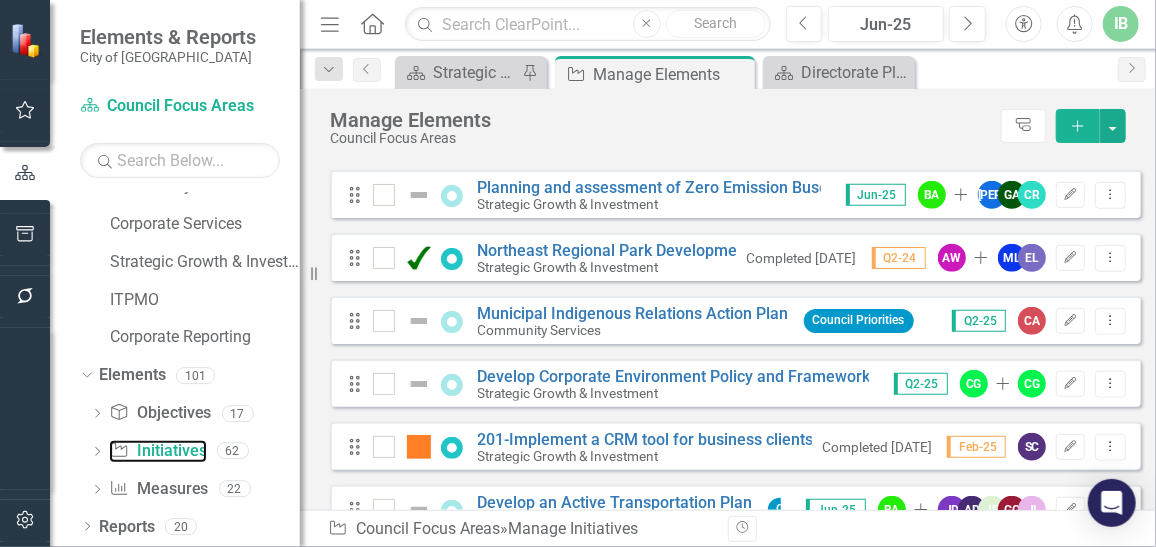 scroll, scrollTop: 699, scrollLeft: 0, axis: vertical 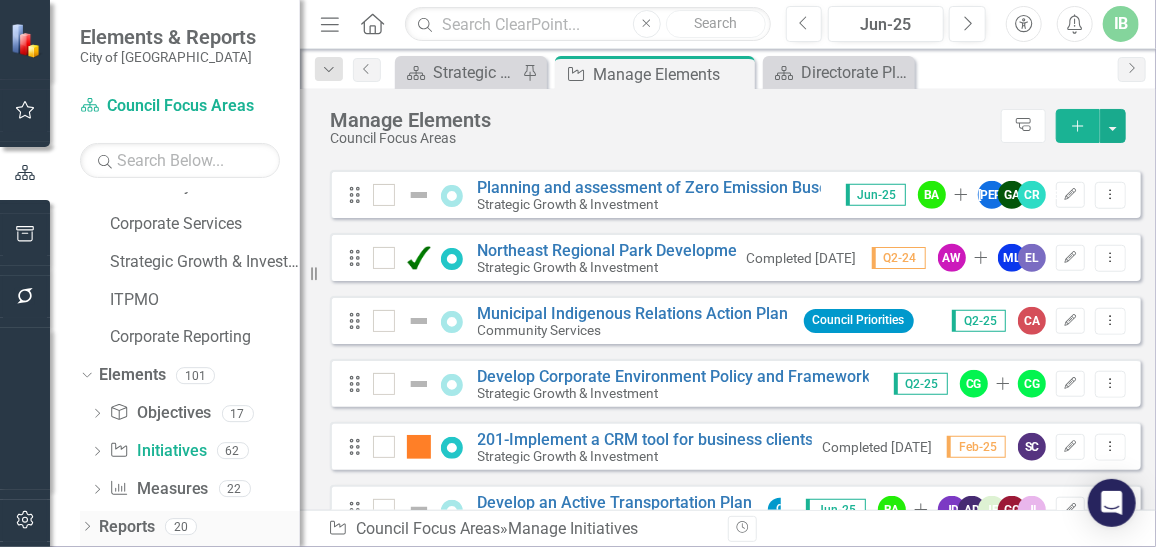 click on "Dropdown" 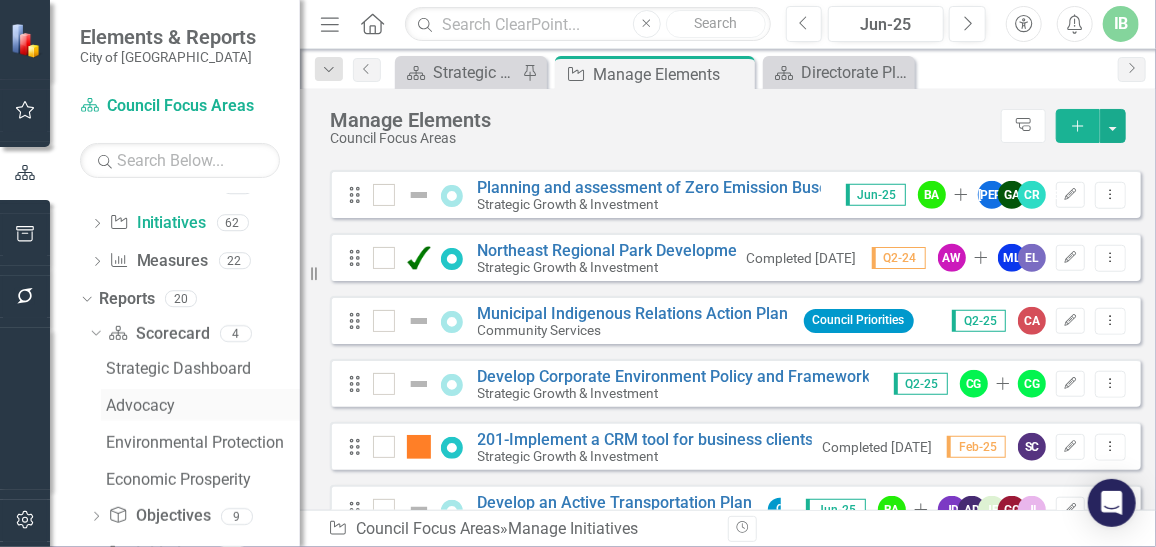 scroll, scrollTop: 573, scrollLeft: 0, axis: vertical 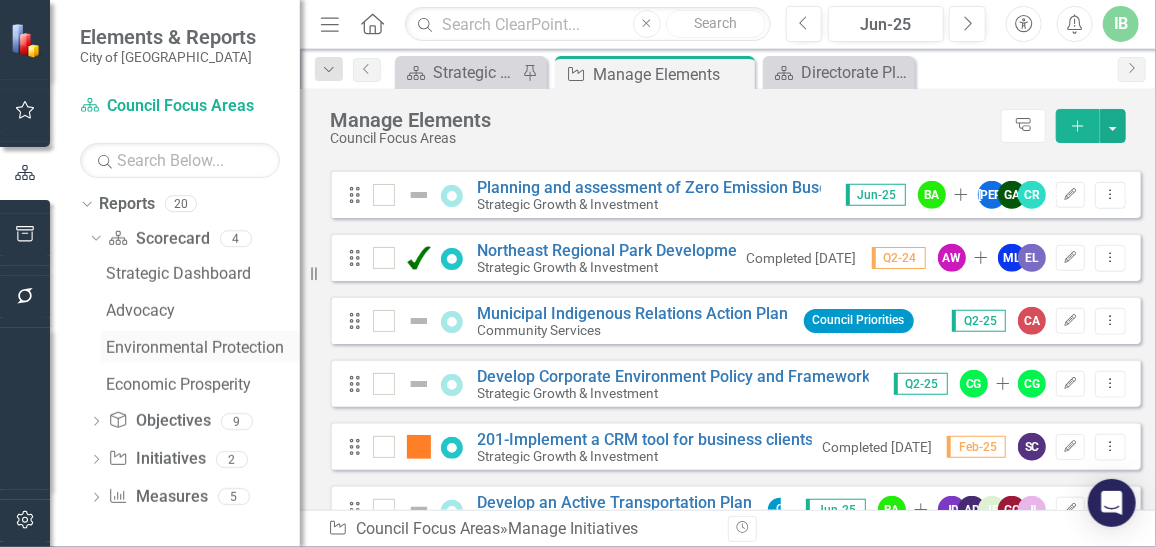 click on "Environmental Protection" at bounding box center (203, 348) 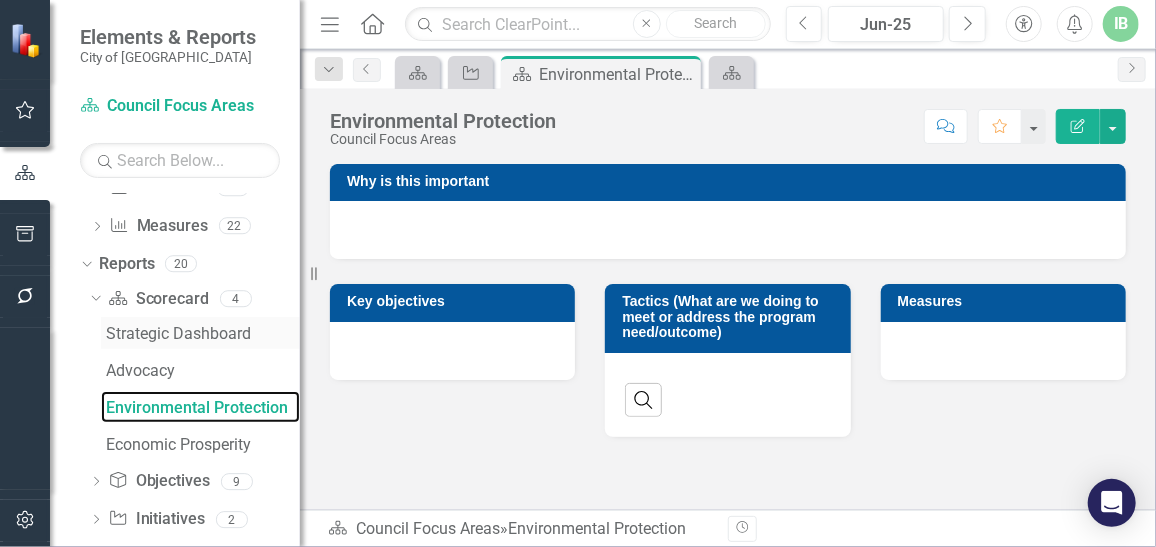 scroll, scrollTop: 535, scrollLeft: 0, axis: vertical 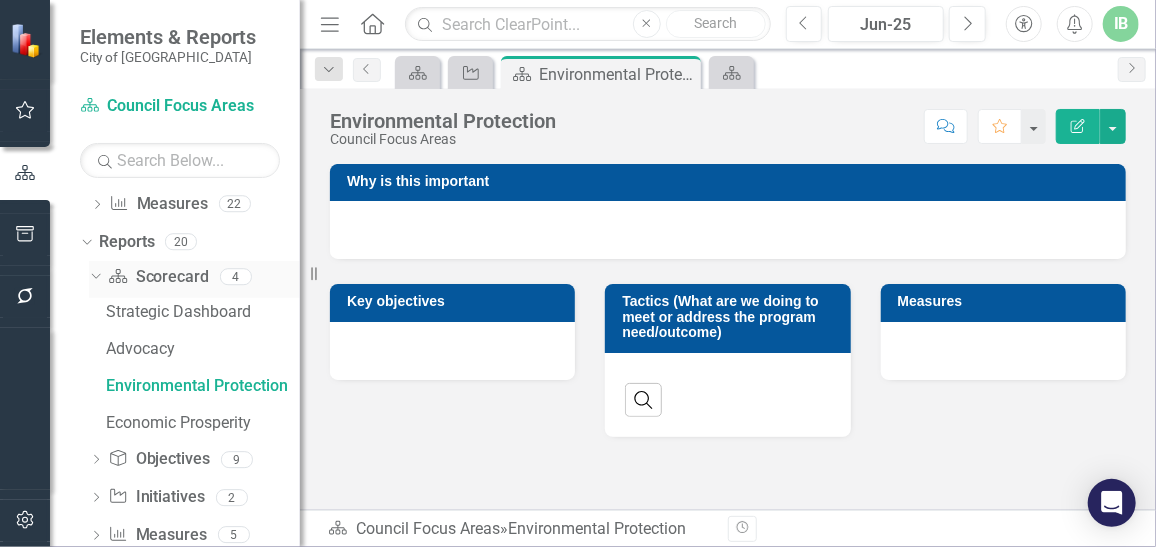 click on "Dropdown" 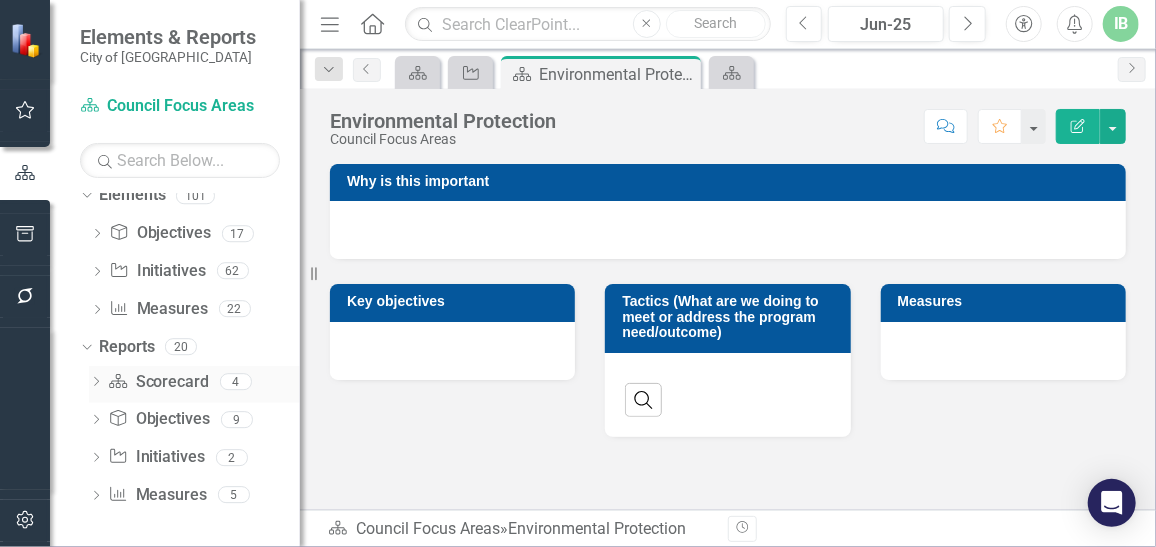 scroll, scrollTop: 429, scrollLeft: 0, axis: vertical 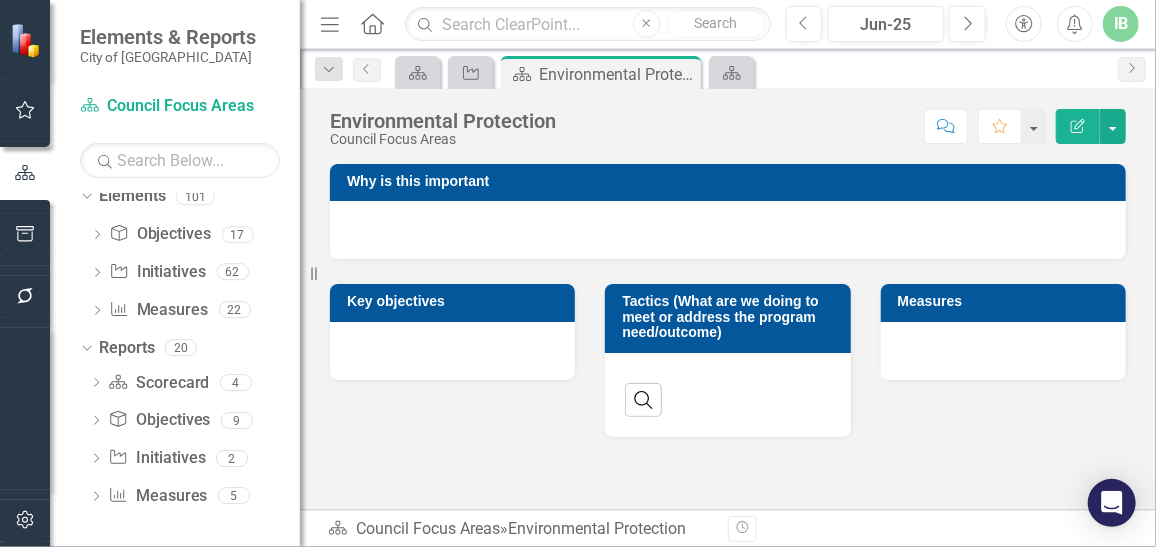 click on "Dropdown Scorecards 10 Council Focus Areas ELT Operational Plan City Manager Community Infrastructure Community Safety and Social Services Community Services Corporate Services Strategic Growth & Investment ITPMO Corporate Reporting Dropdown Elements 101 Dropdown Objective Objectives 17 Implement sustainable environmental practices​ Explore Infrastructure opportunities that support the transition of the City’s operations towards increased use of renewable energy Enhance mobility and economic growth through improved transportation infrastructure Community facilities and amenities meet the needs as Airdrie grows Improve the non-residential to residential assessment ratio Increased public participation in engagement opportunities Community stakeholders feel heard and that their input has been considered in decision-making Citizens will have access to information about civic events, service updates, City advocacy efforts and opportunities to get involved Revitalize Downtown​ Investment readiness​ Dropdown" at bounding box center (175, 370) 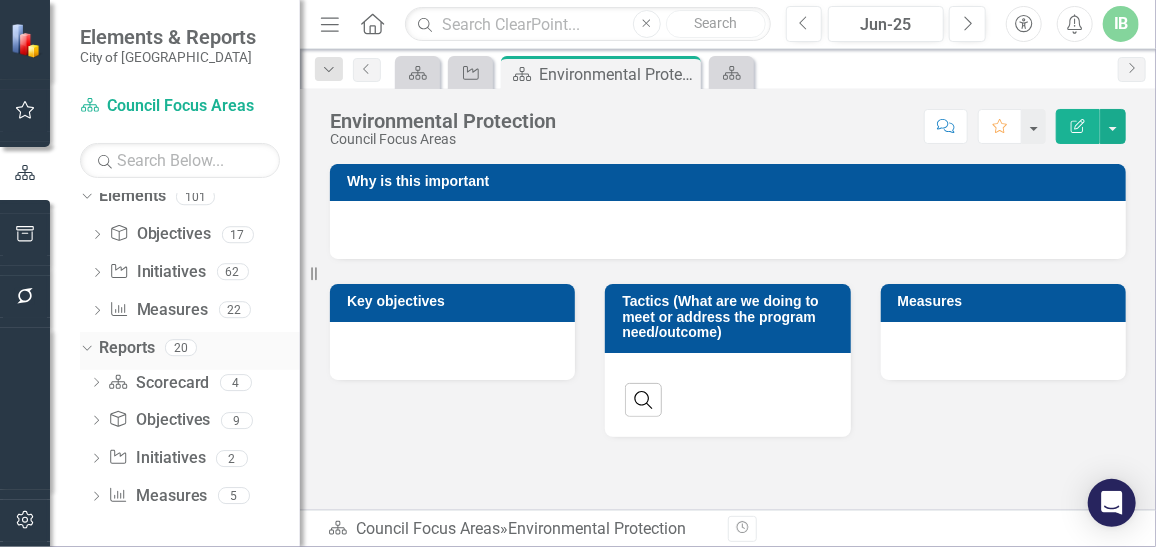 click on "Dropdown" at bounding box center (83, 347) 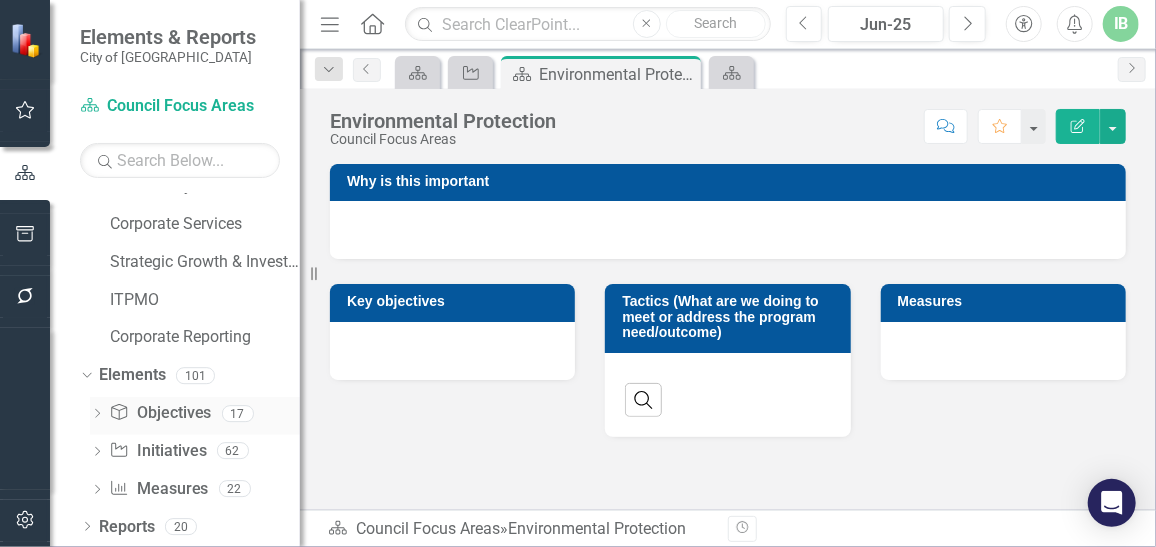 click on "Objective Objectives" at bounding box center [160, 413] 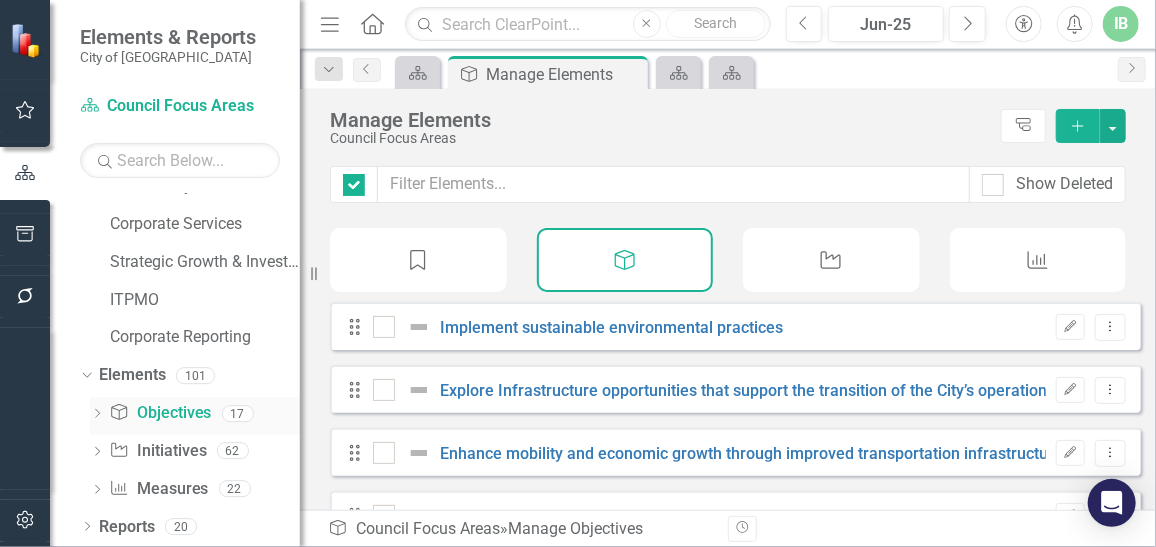 checkbox on "false" 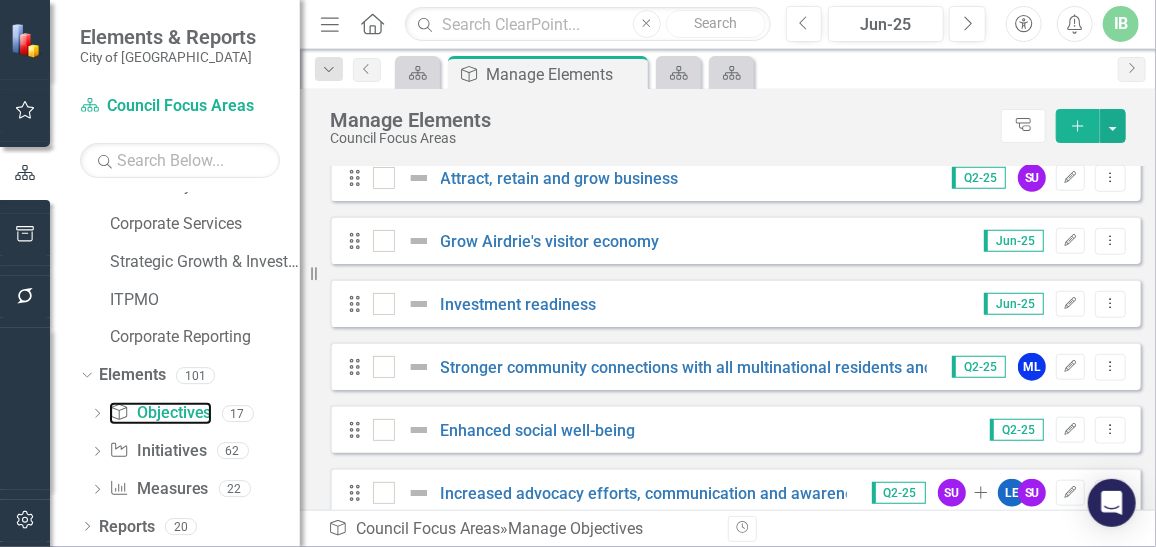 scroll, scrollTop: 875, scrollLeft: 0, axis: vertical 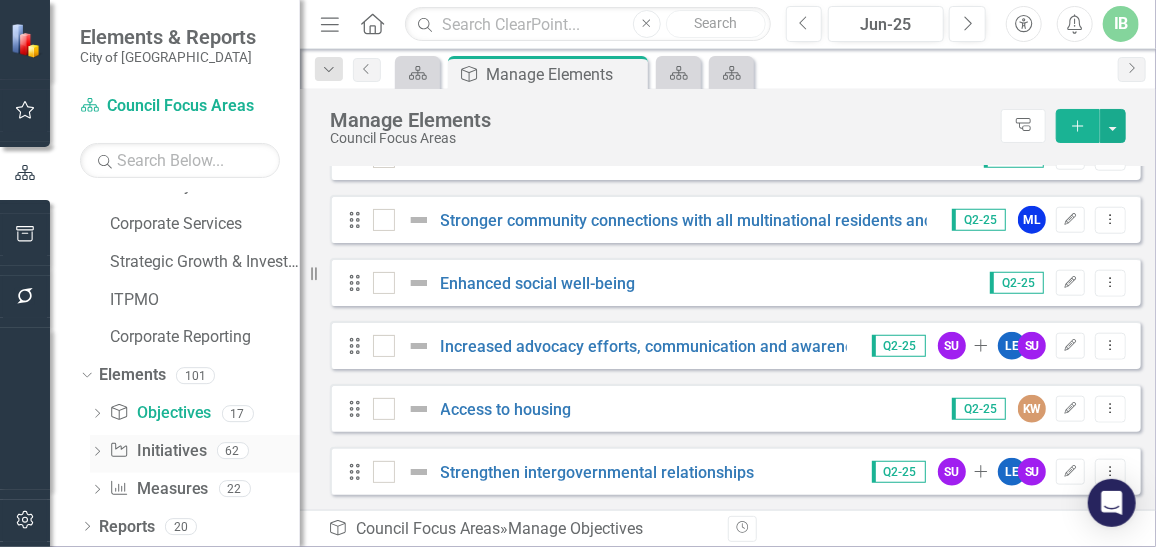 click on "Initiative Initiatives" at bounding box center [157, 451] 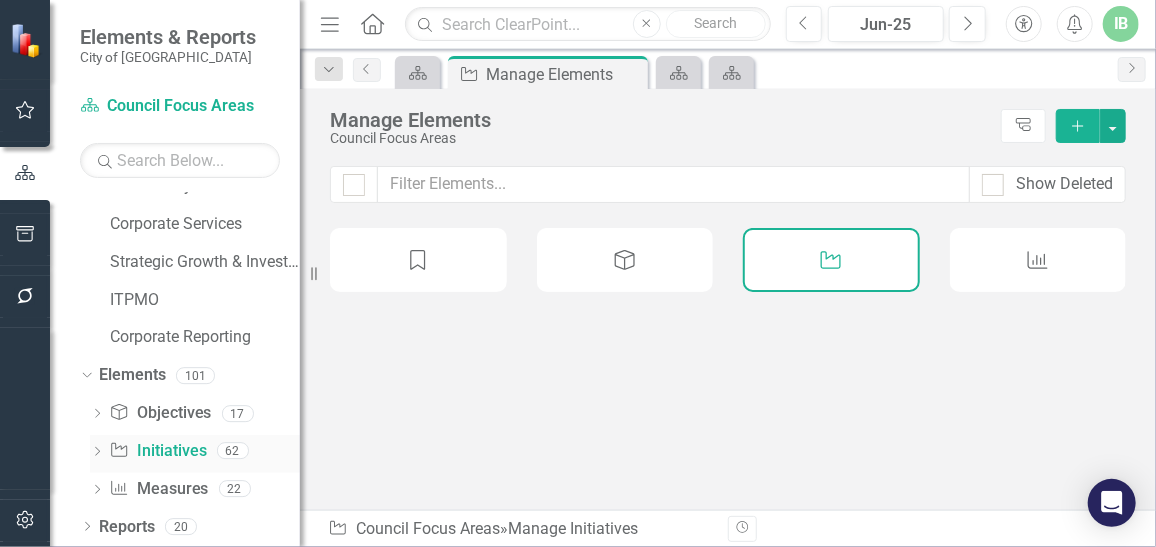 scroll, scrollTop: 0, scrollLeft: 0, axis: both 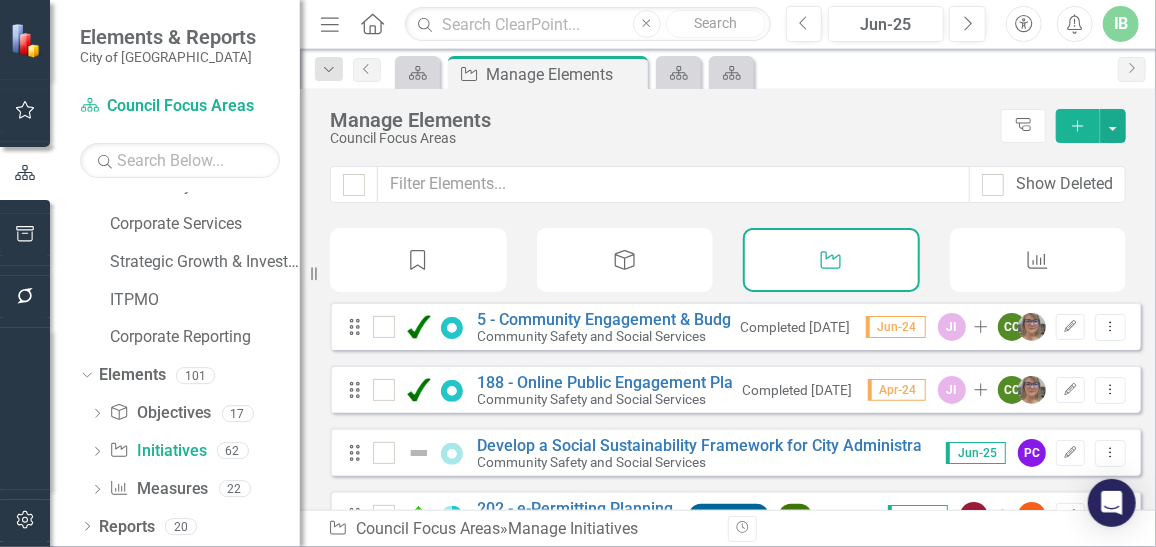 click on "Category Objective Initiative Measure" at bounding box center [728, 265] 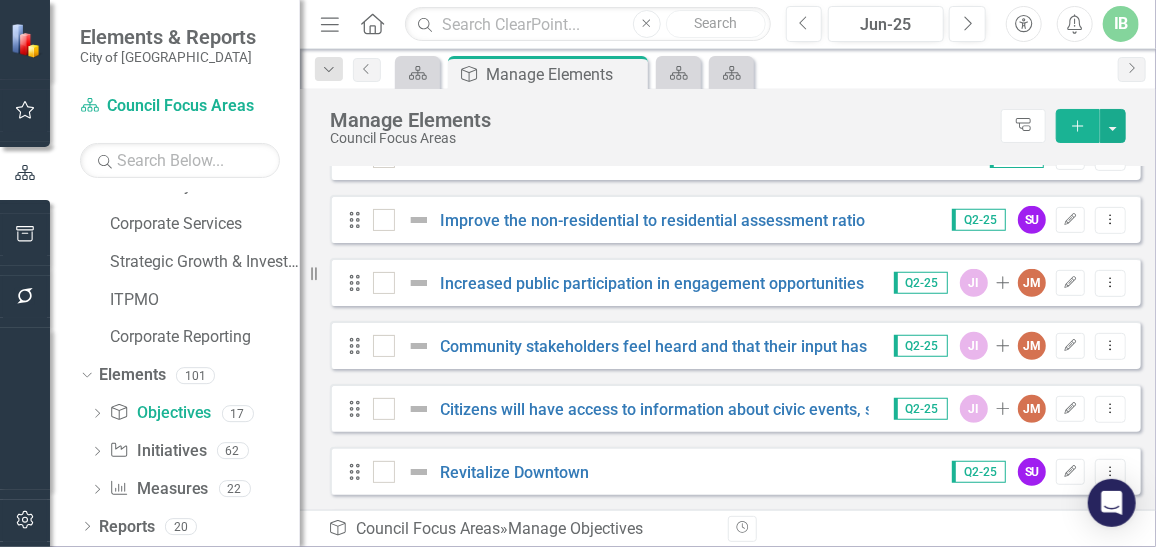 scroll, scrollTop: 0, scrollLeft: 0, axis: both 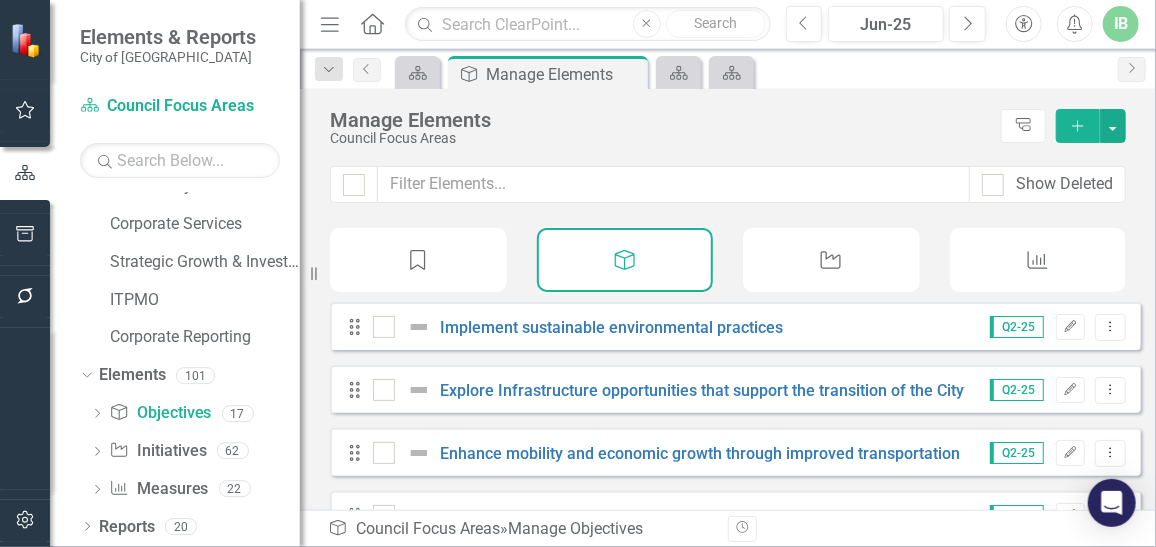 click on "Measure" 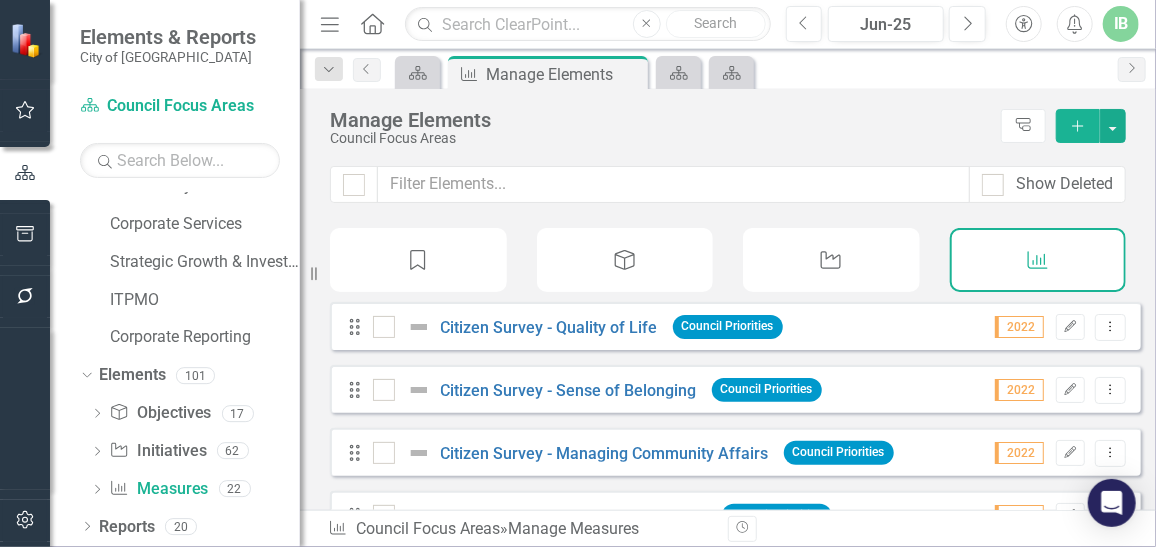 click on "Category" at bounding box center (418, 260) 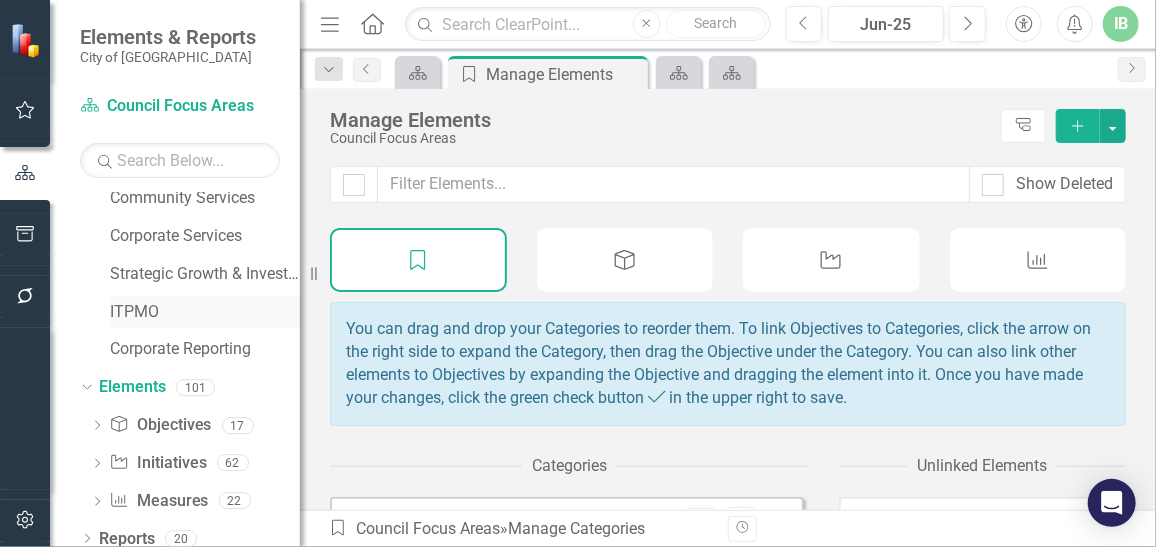 scroll, scrollTop: 250, scrollLeft: 0, axis: vertical 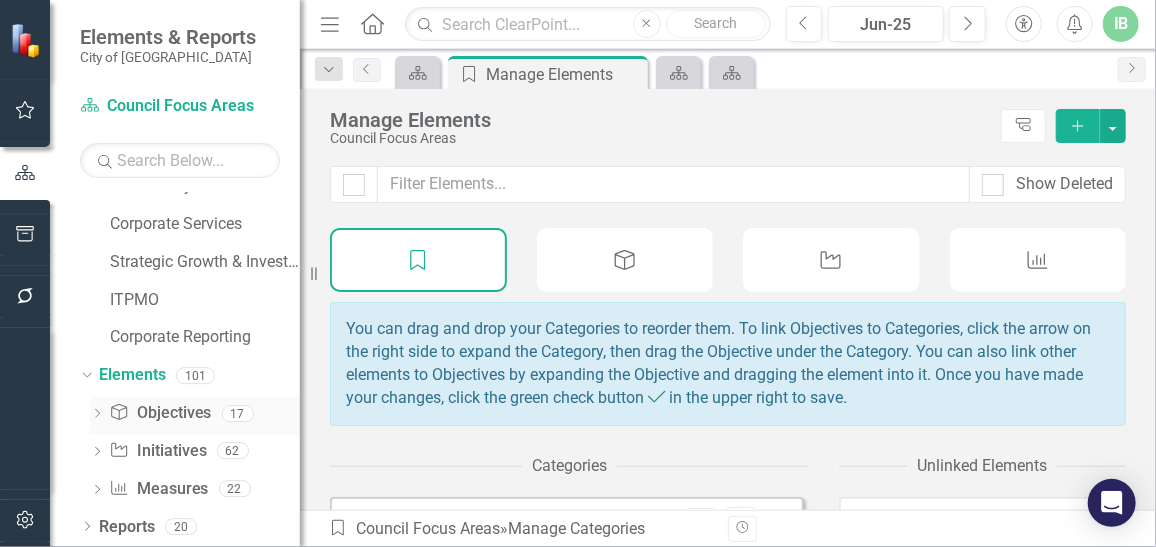click on "Dropdown" 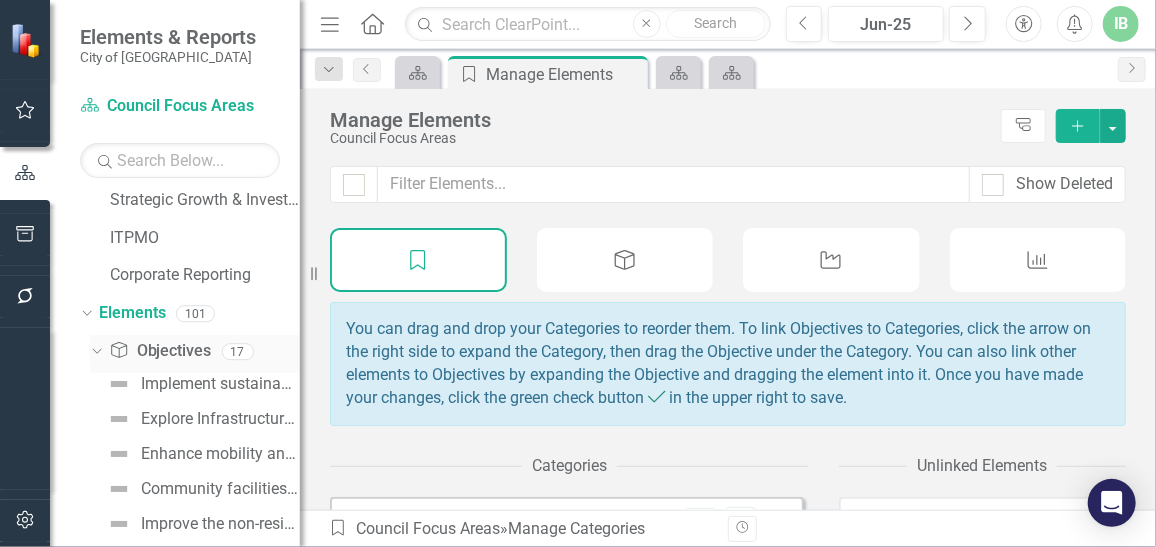 click on "Dropdown" 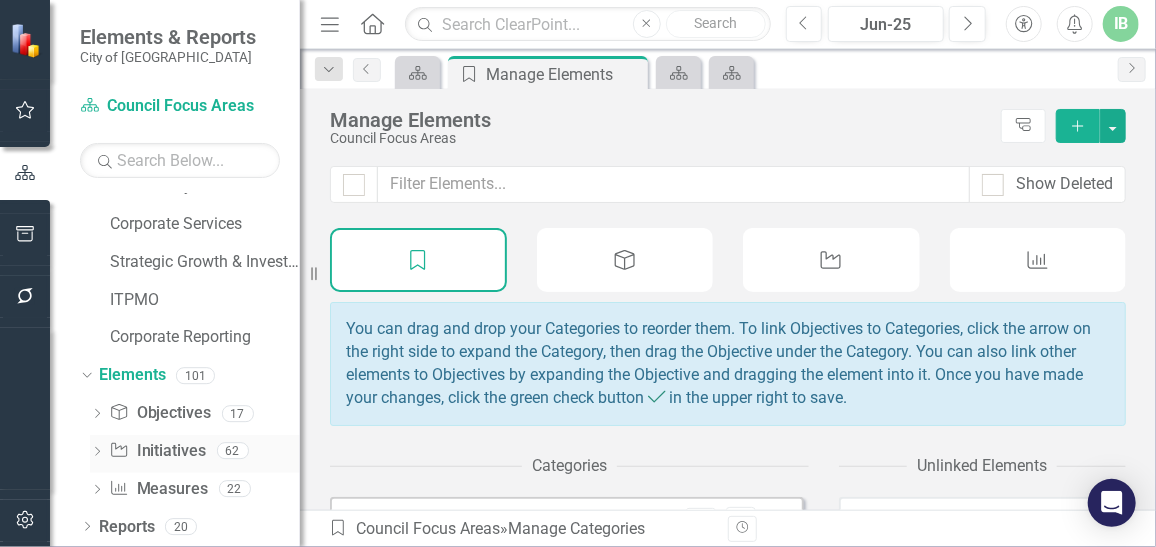 click on "Dropdown" 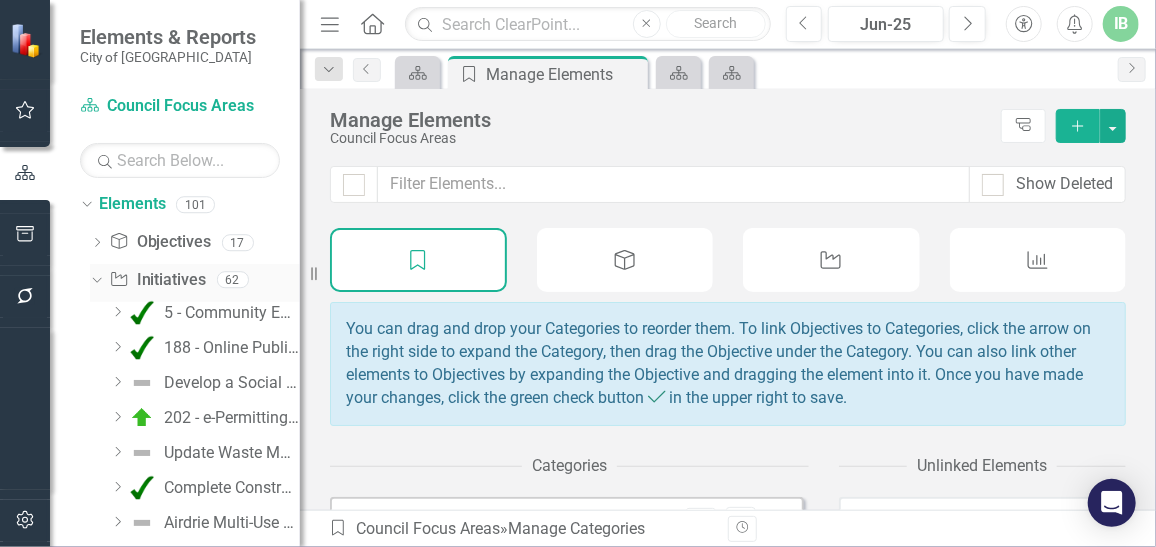 scroll, scrollTop: 419, scrollLeft: 0, axis: vertical 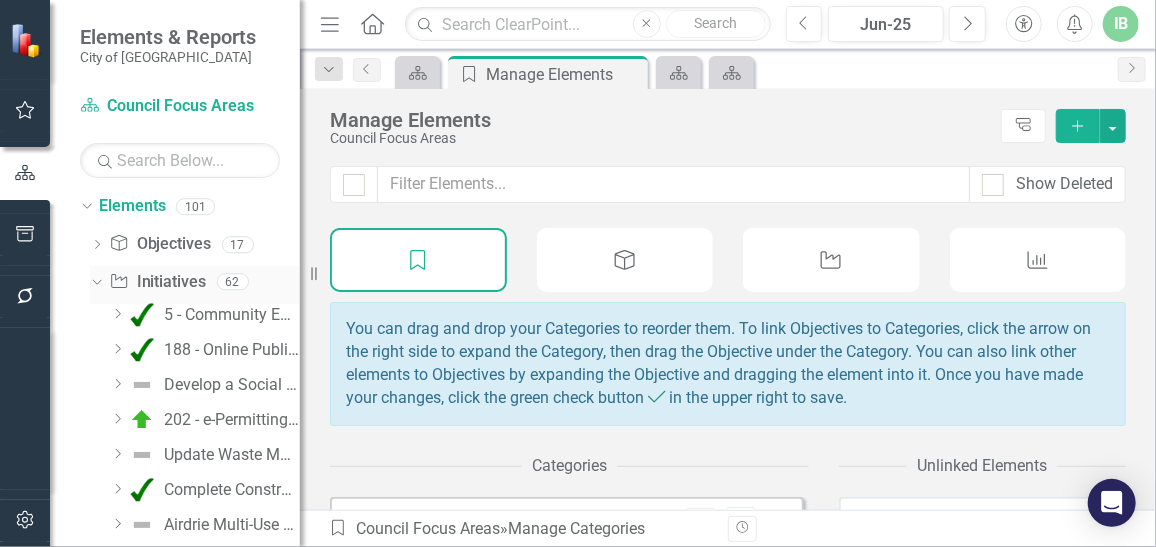 click on "Dropdown" at bounding box center [93, 281] 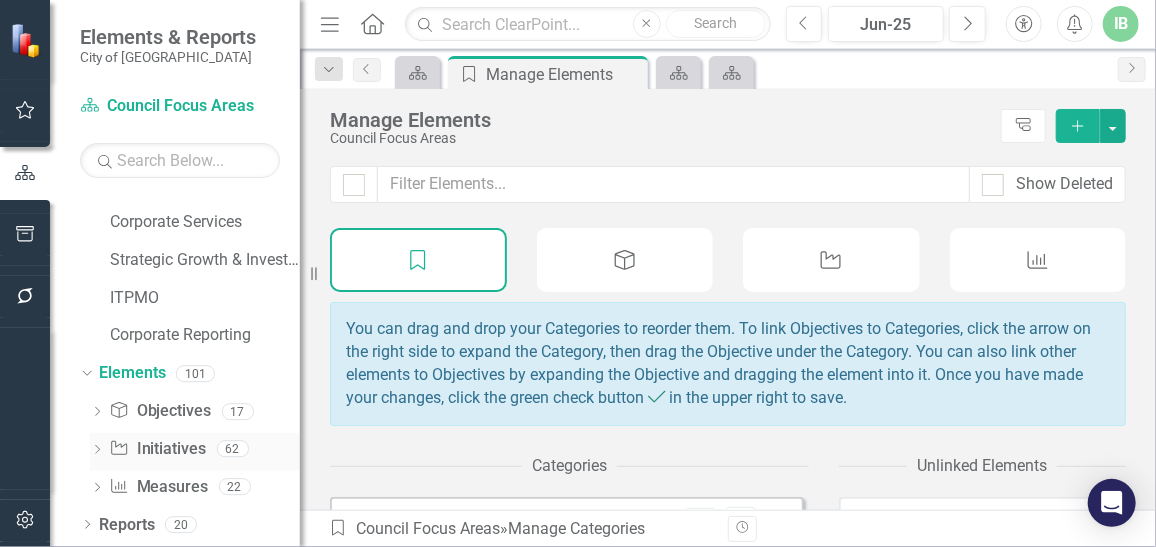 scroll, scrollTop: 250, scrollLeft: 0, axis: vertical 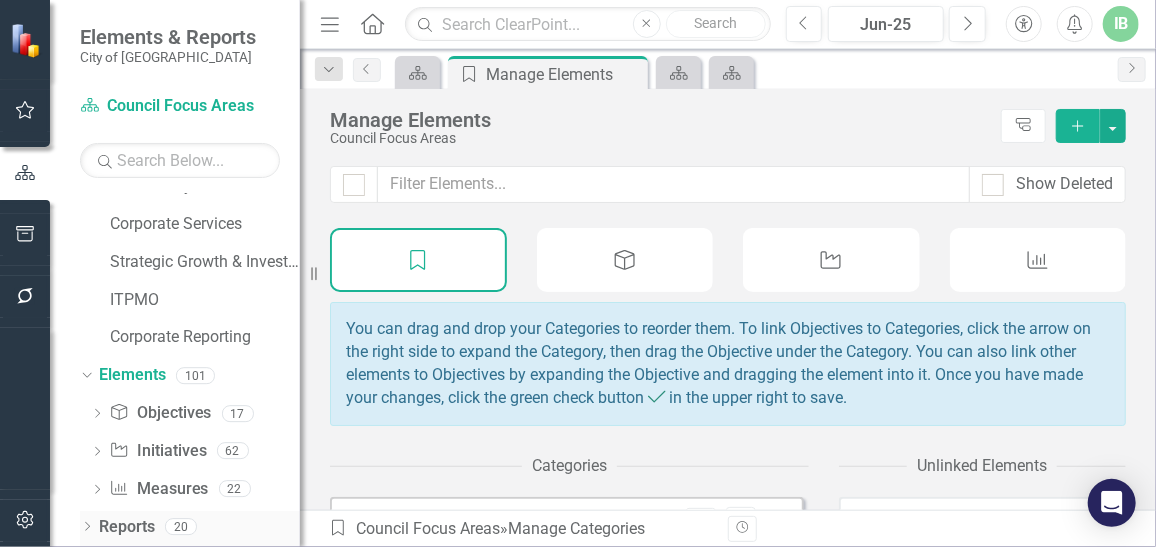 click on "Dropdown" 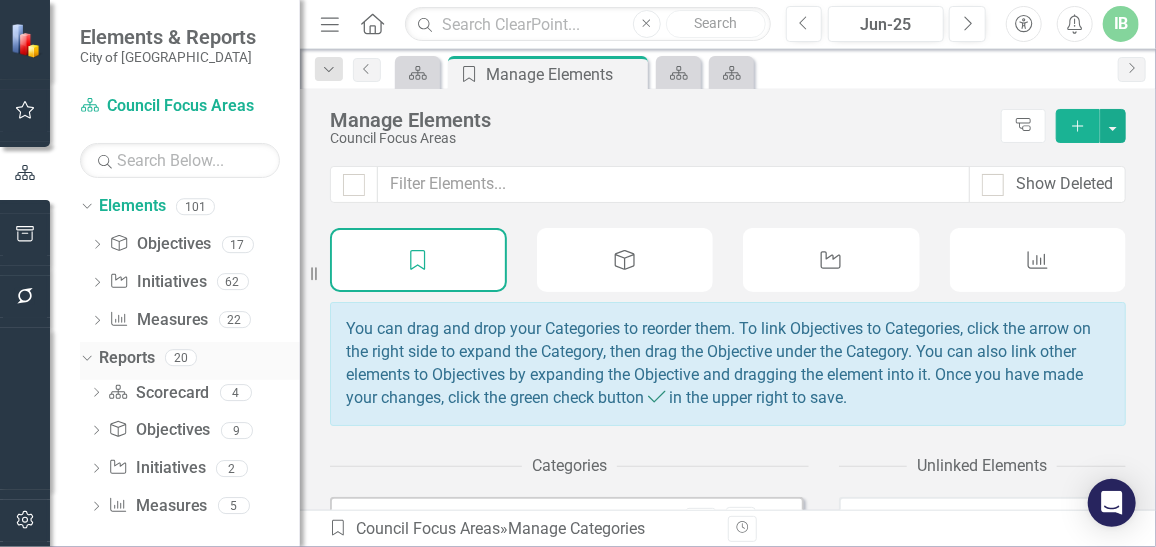 scroll, scrollTop: 429, scrollLeft: 0, axis: vertical 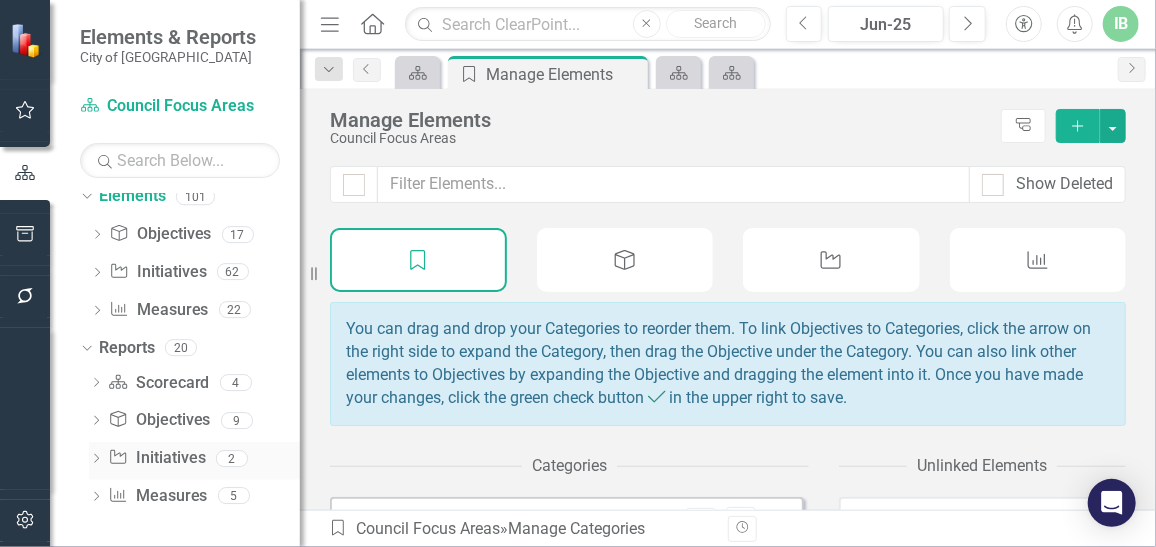 click on "Dropdown" 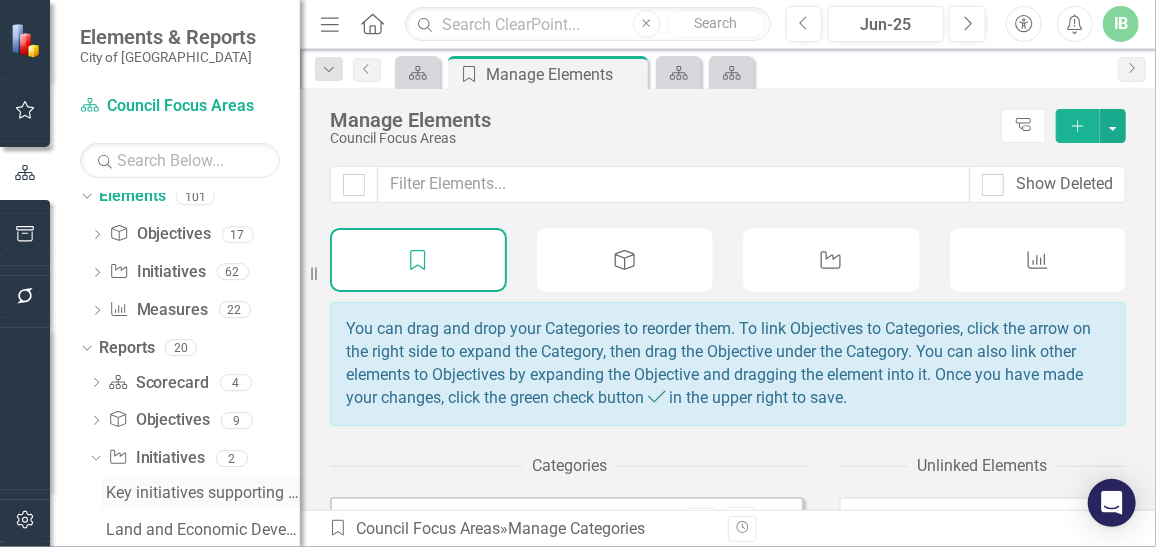 scroll, scrollTop: 499, scrollLeft: 0, axis: vertical 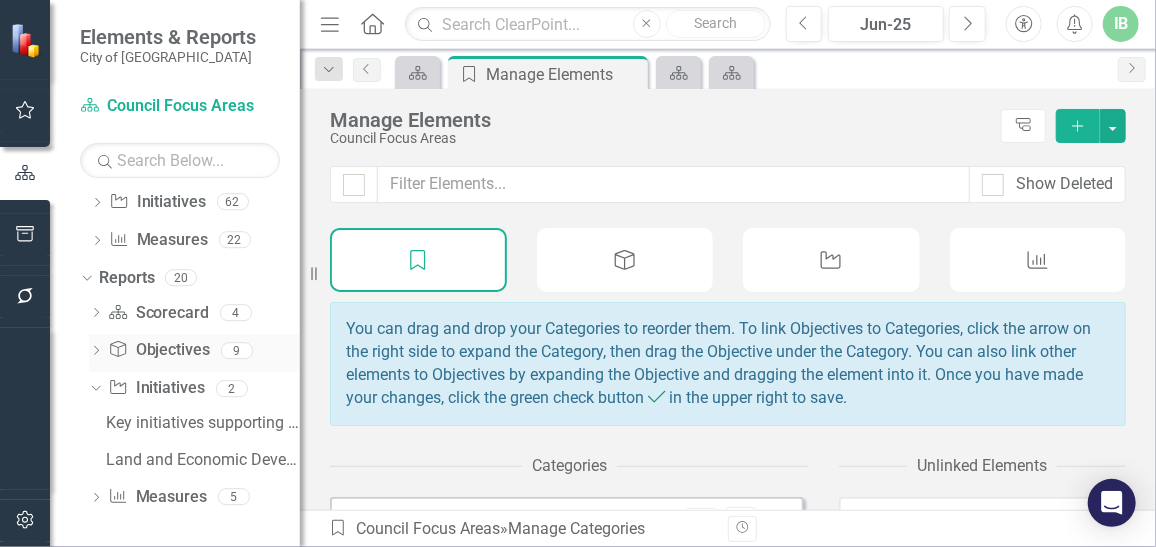click on "Dropdown" 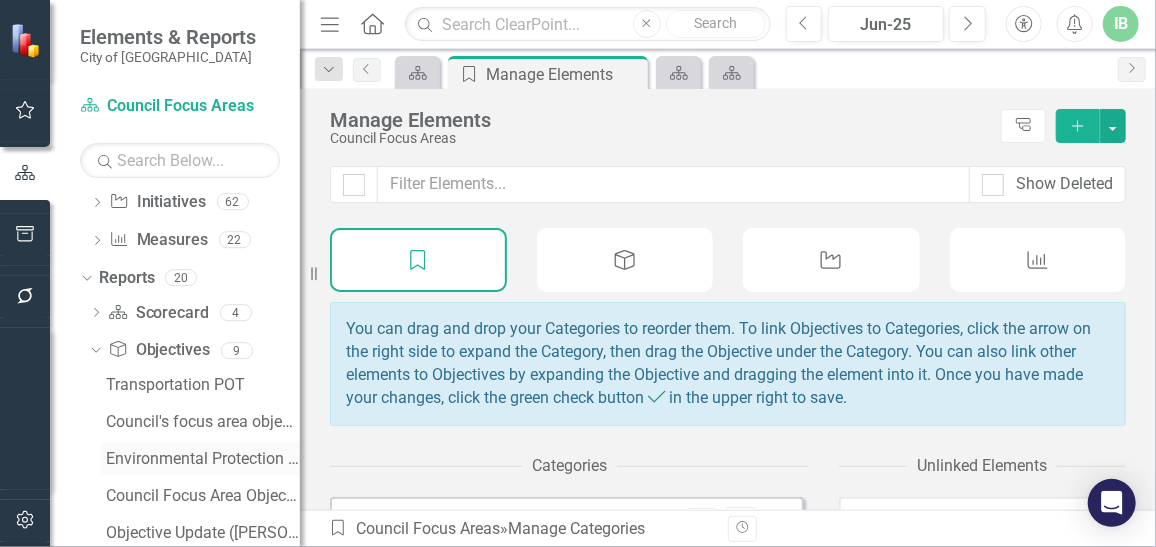 click on "Environmental Protection POT" at bounding box center (200, 459) 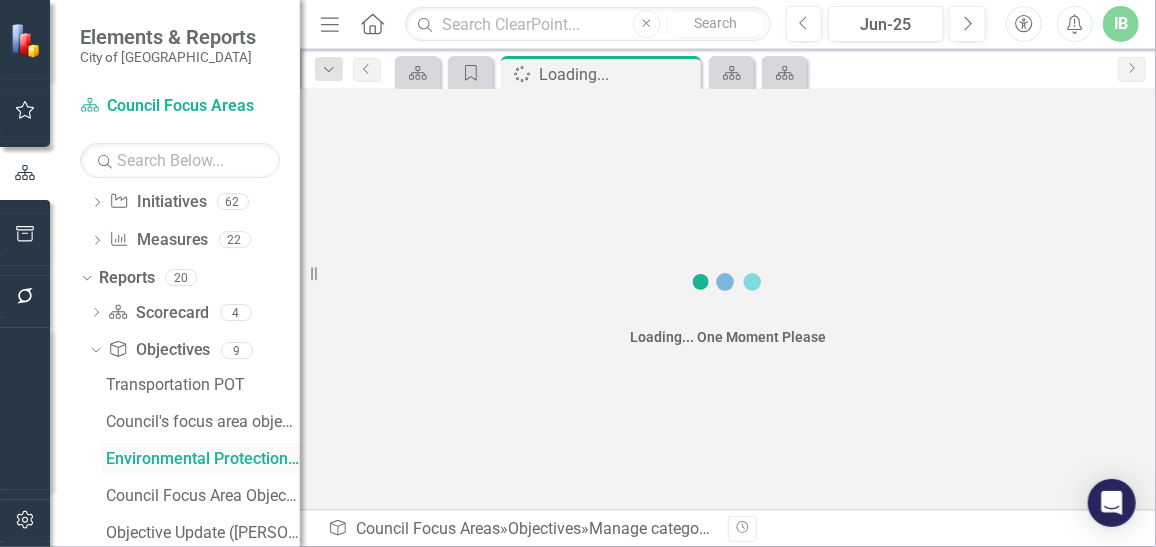 scroll, scrollTop: 426, scrollLeft: 0, axis: vertical 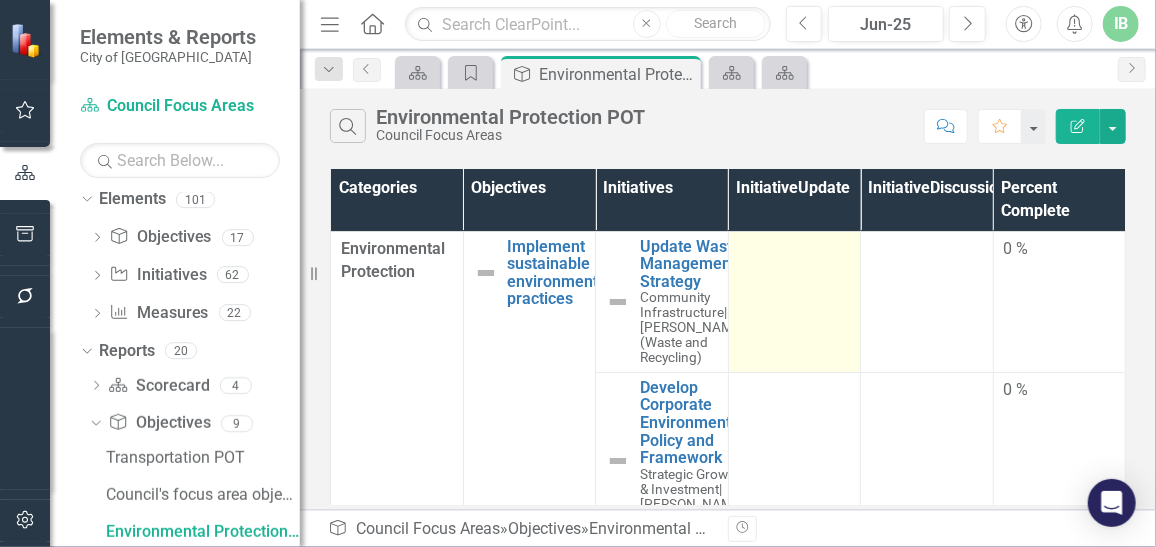 click at bounding box center (794, 301) 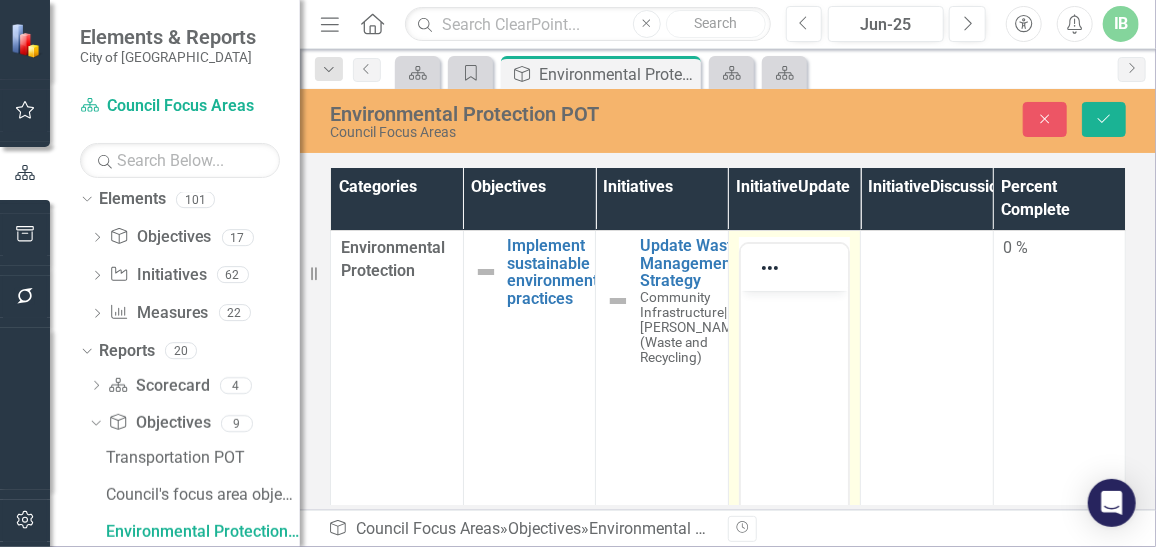 scroll, scrollTop: 0, scrollLeft: 0, axis: both 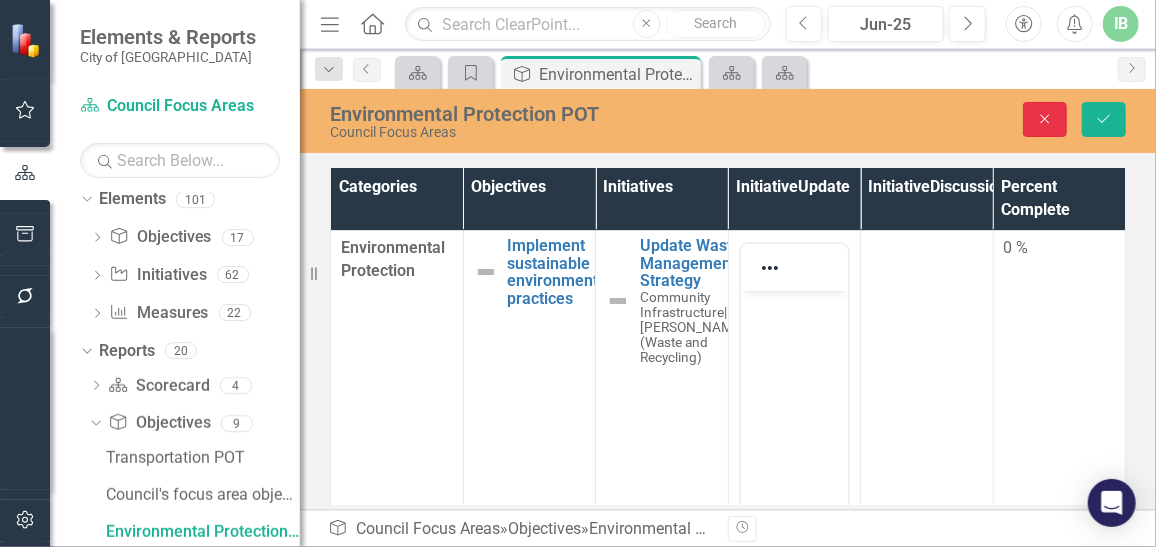 click on "Close" 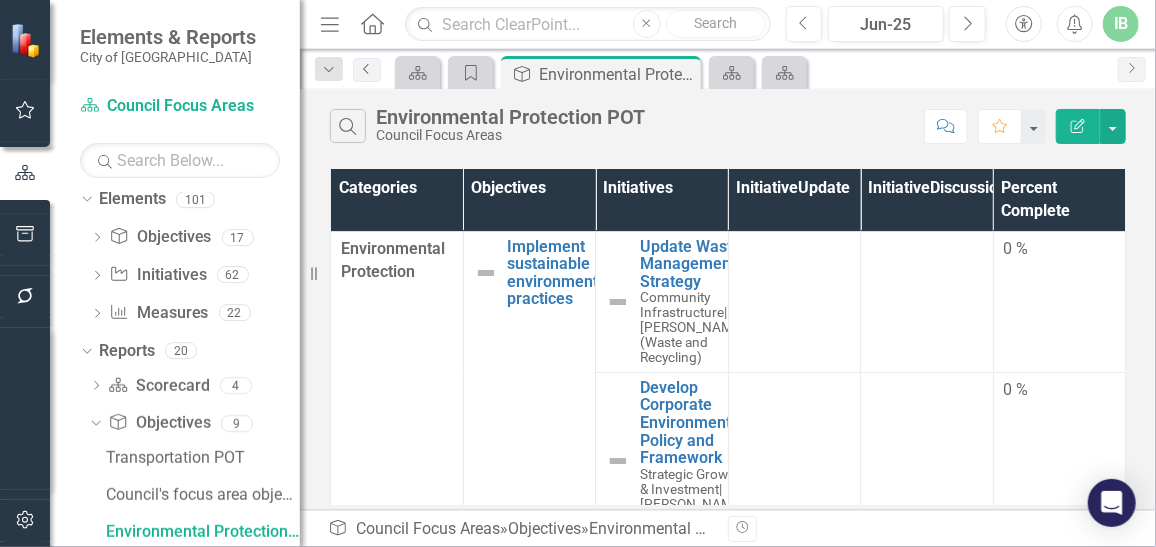 click 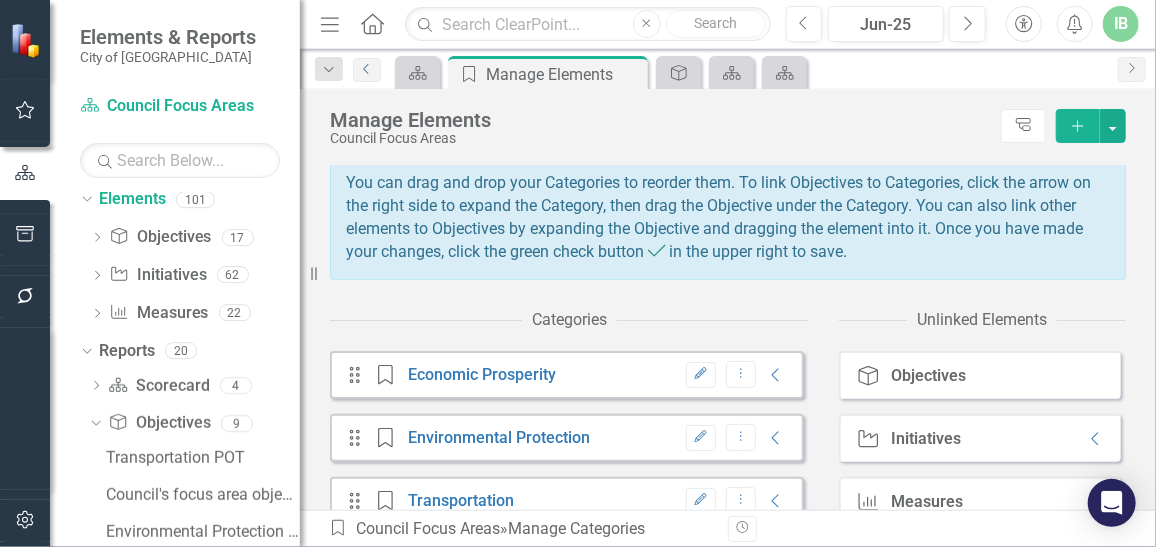 scroll, scrollTop: 0, scrollLeft: 0, axis: both 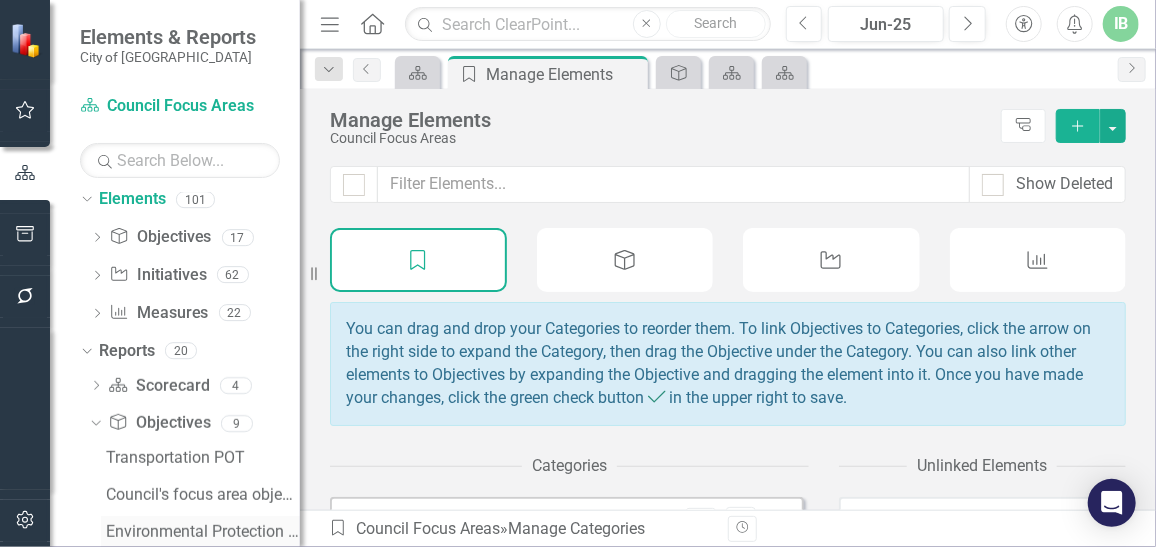 click on "Environmental Protection POT" at bounding box center (203, 532) 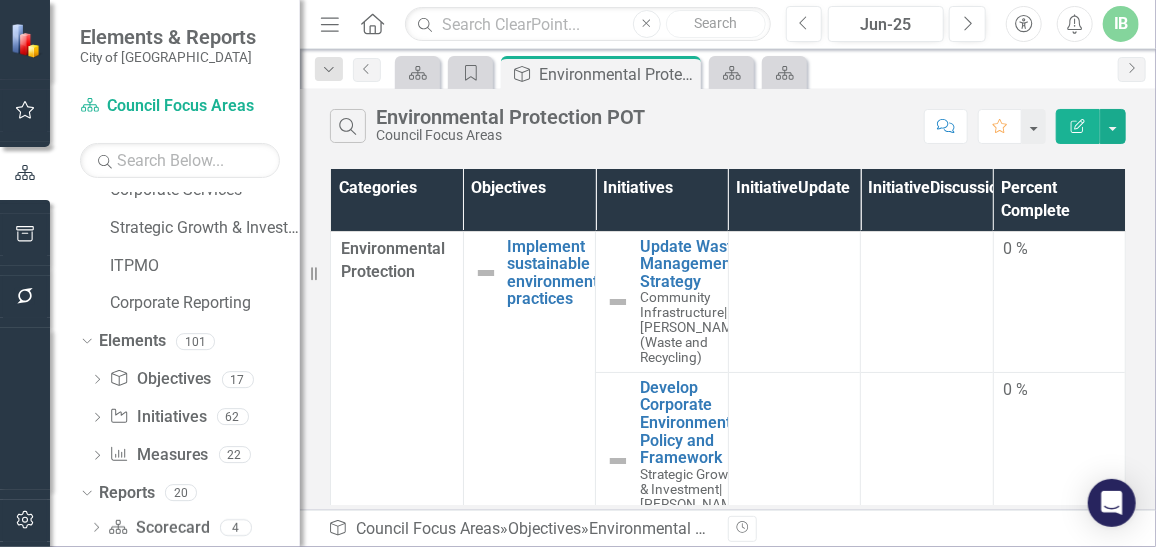 scroll, scrollTop: 272, scrollLeft: 0, axis: vertical 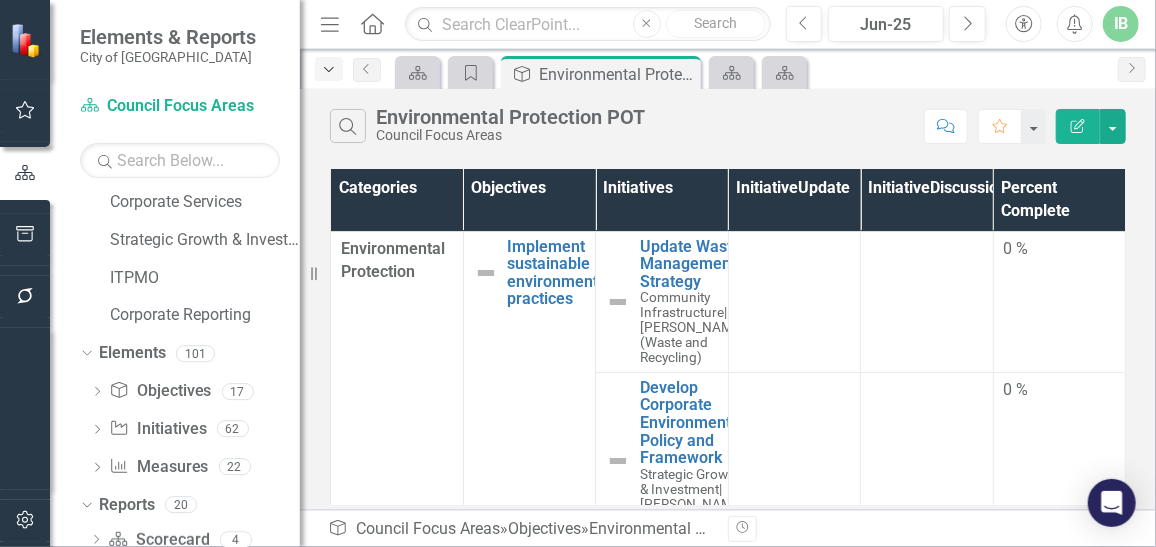 click on "Dropdown" 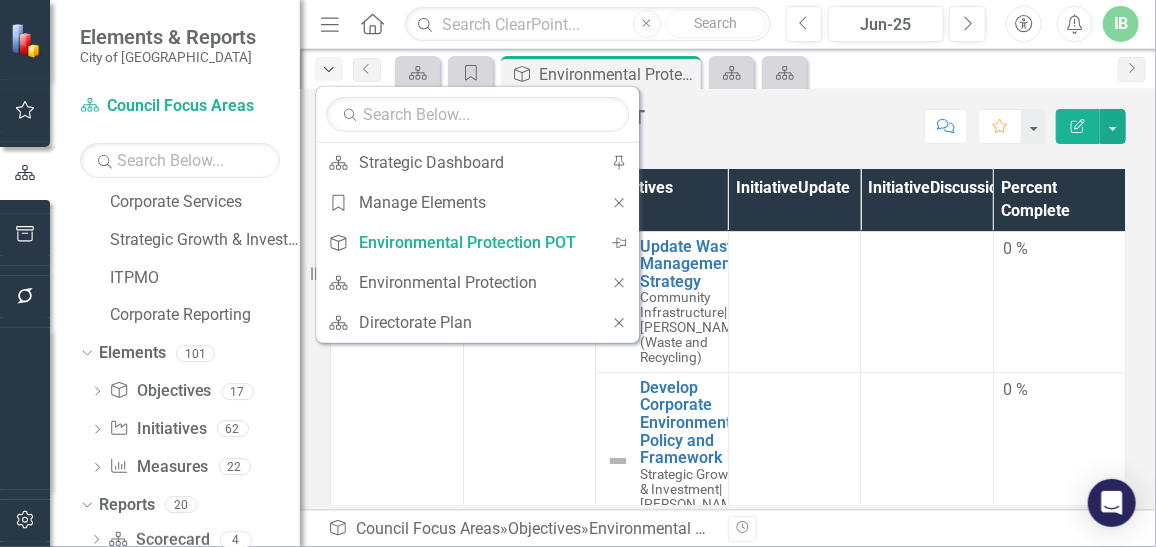 click on "Dropdown" 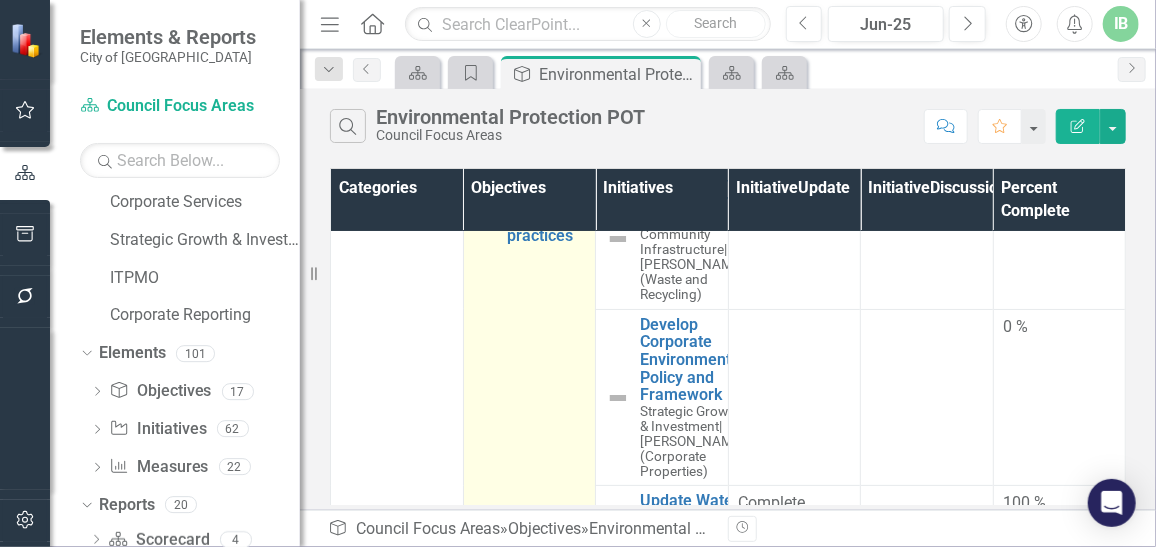 scroll, scrollTop: 0, scrollLeft: 0, axis: both 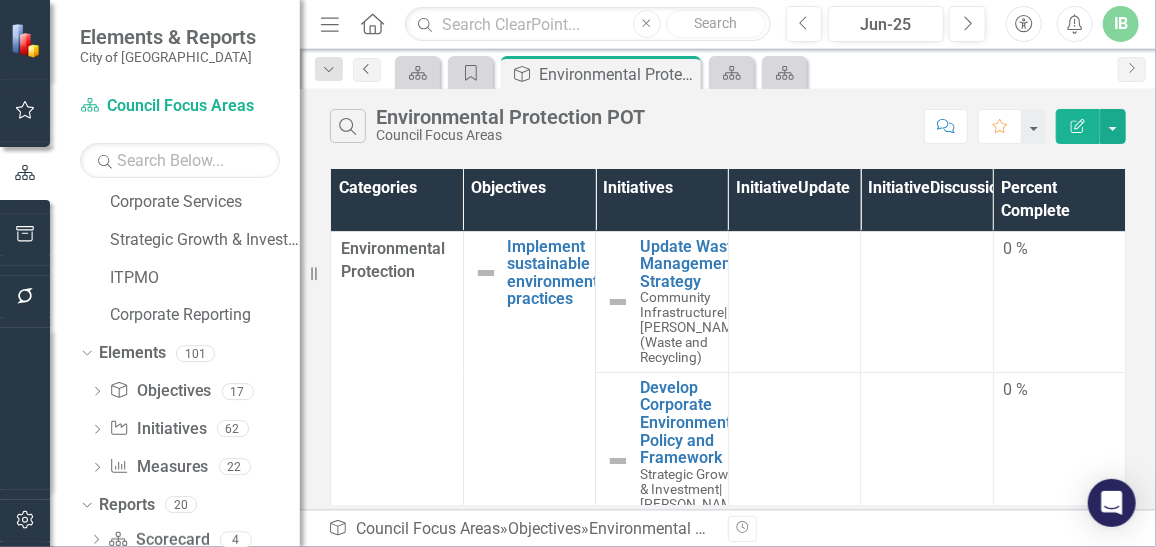 click on "Previous" 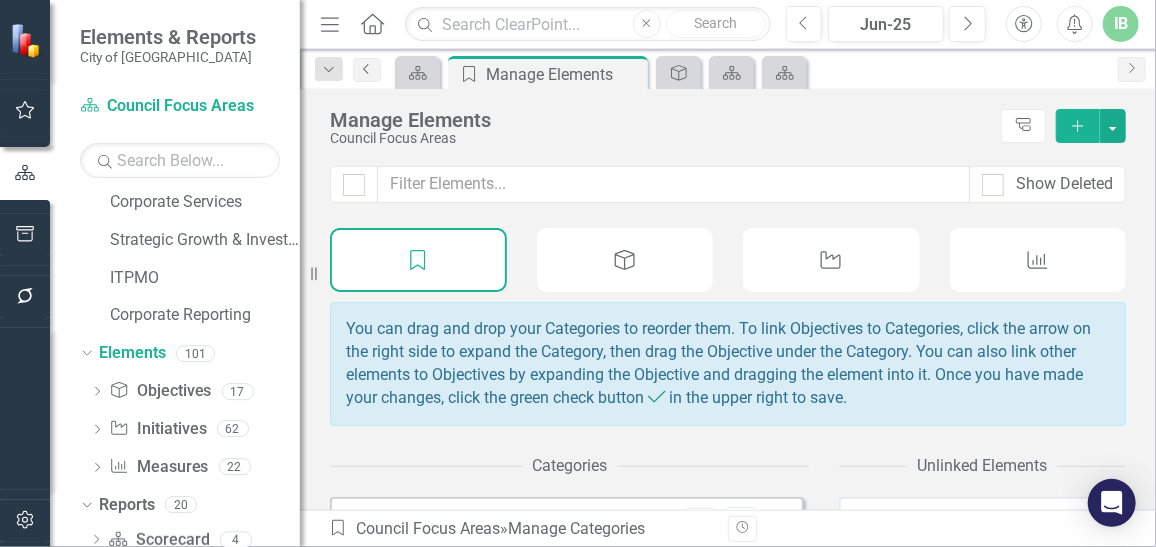 click on "Previous" 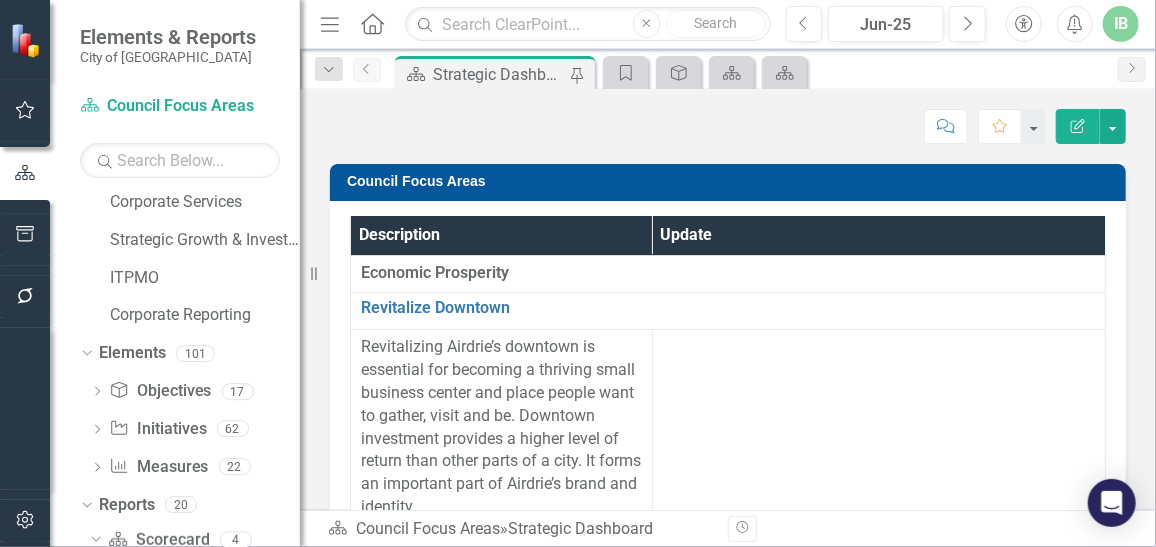 scroll, scrollTop: 314, scrollLeft: 0, axis: vertical 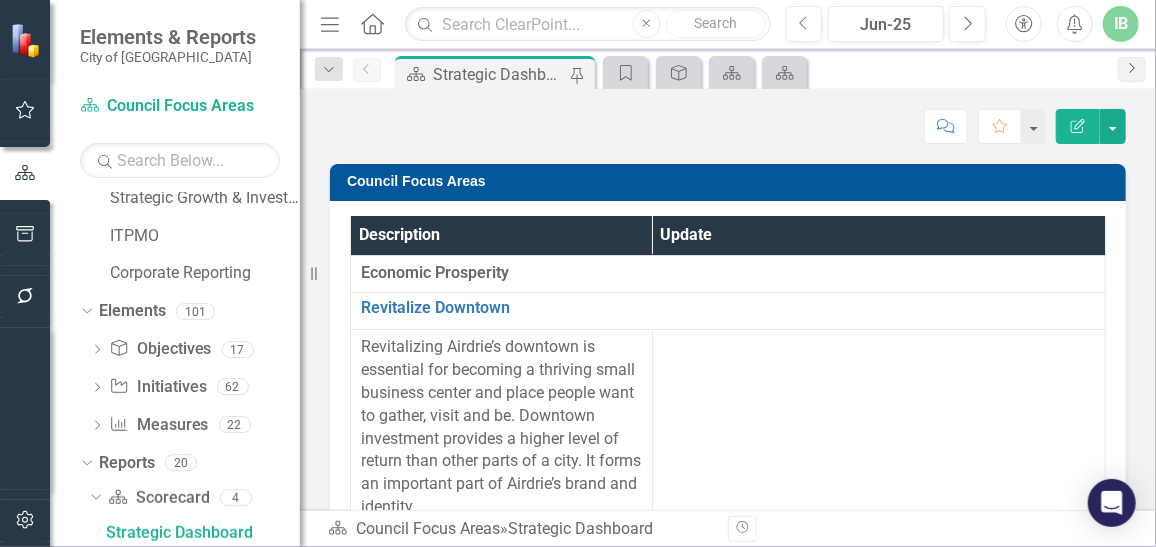 click on "Next" at bounding box center [1132, 69] 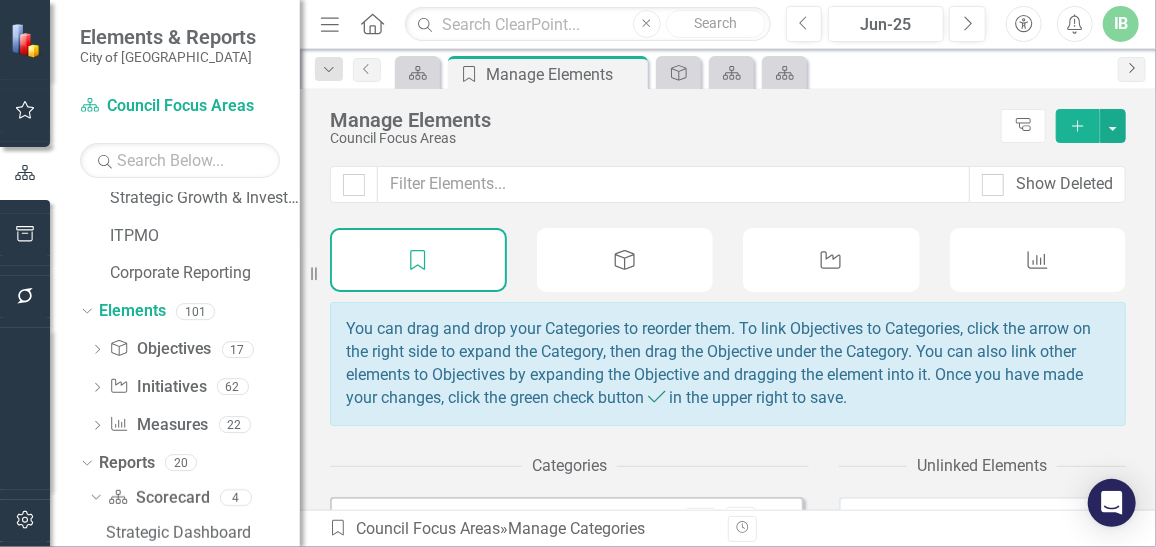 click on "Next" at bounding box center [1132, 69] 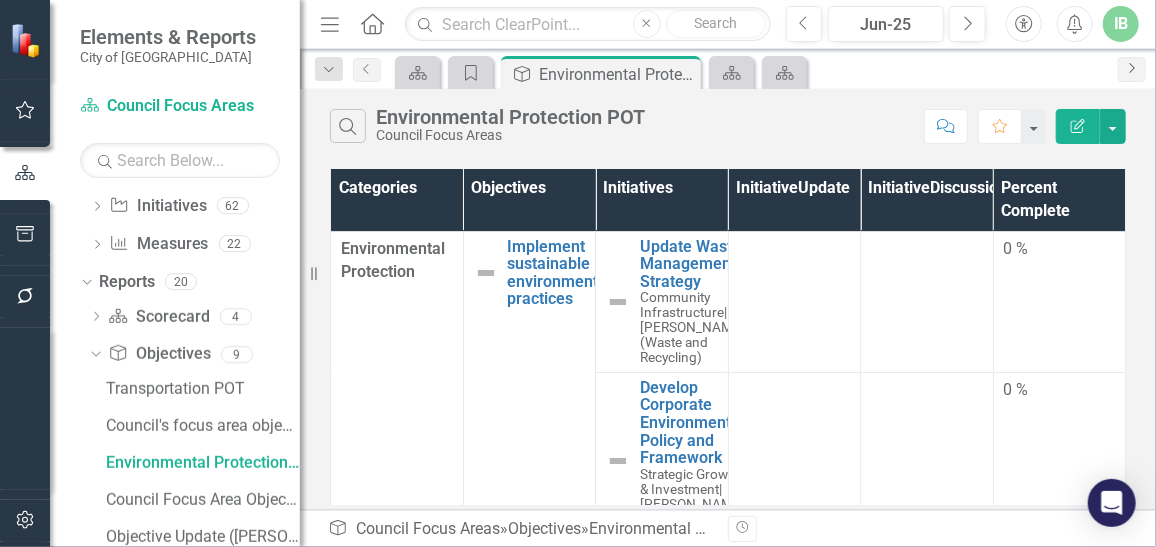 scroll, scrollTop: 426, scrollLeft: 0, axis: vertical 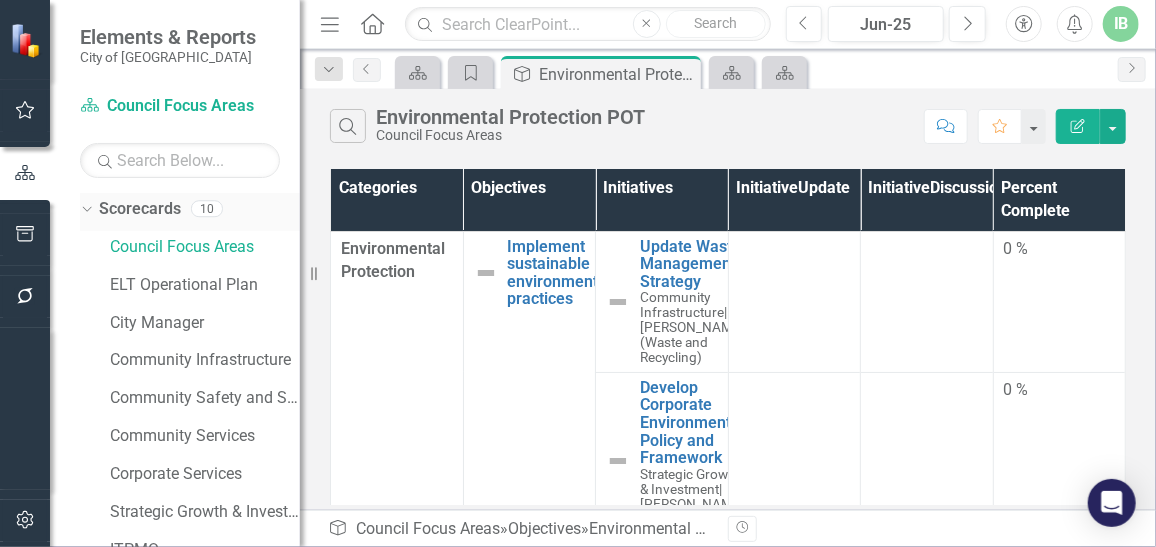 click on "Dropdown" at bounding box center [83, 208] 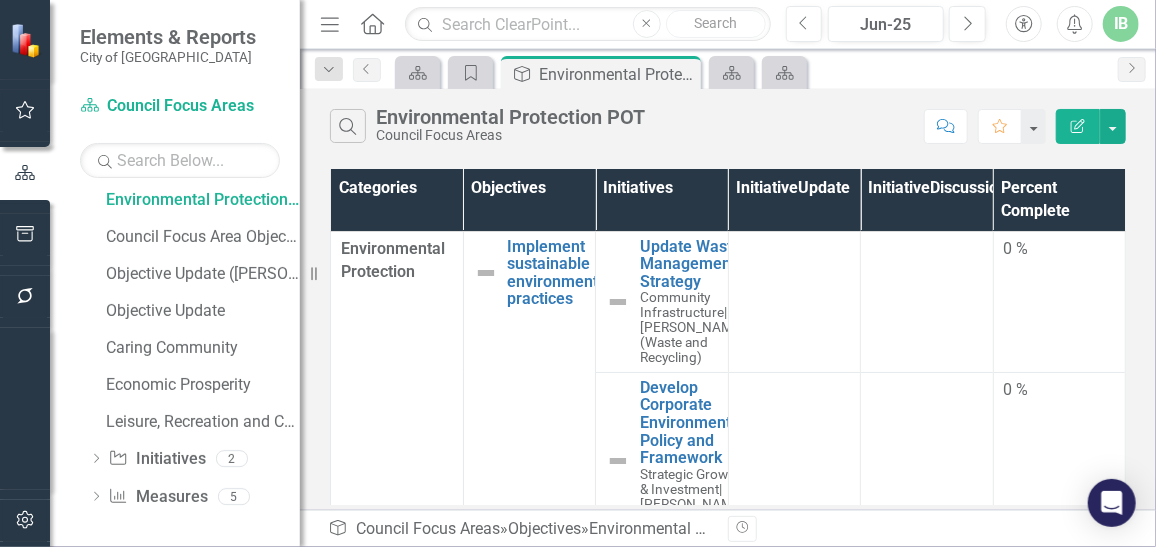 scroll, scrollTop: 0, scrollLeft: 0, axis: both 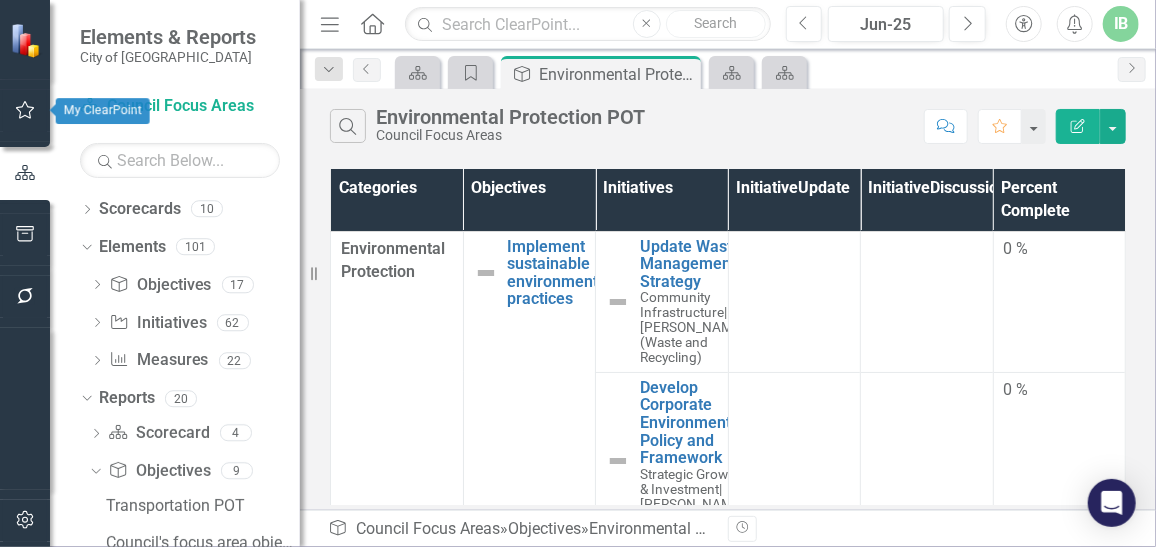 click 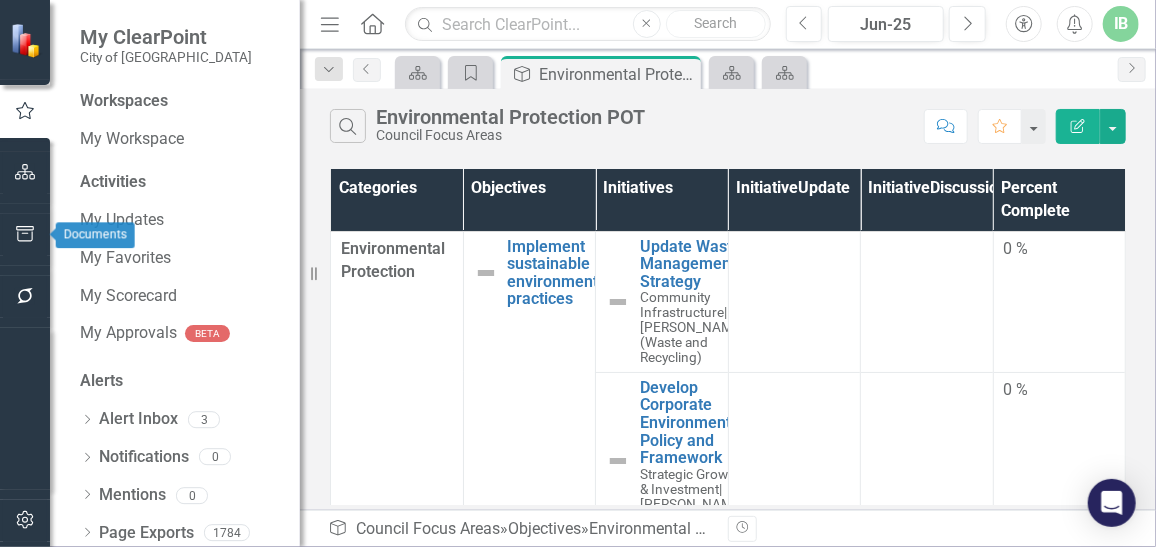 click 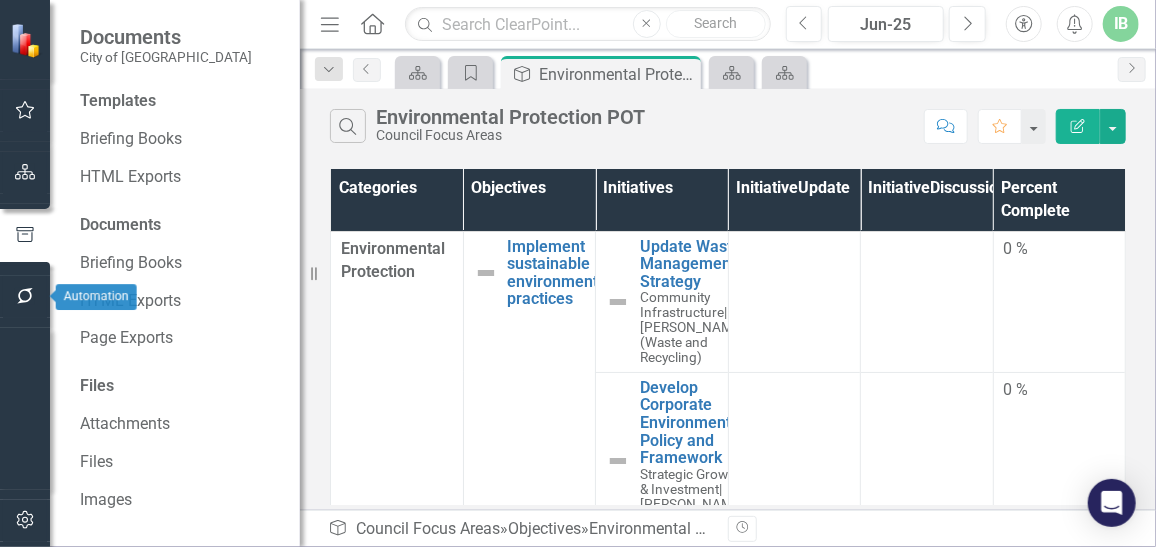 click at bounding box center [25, 297] 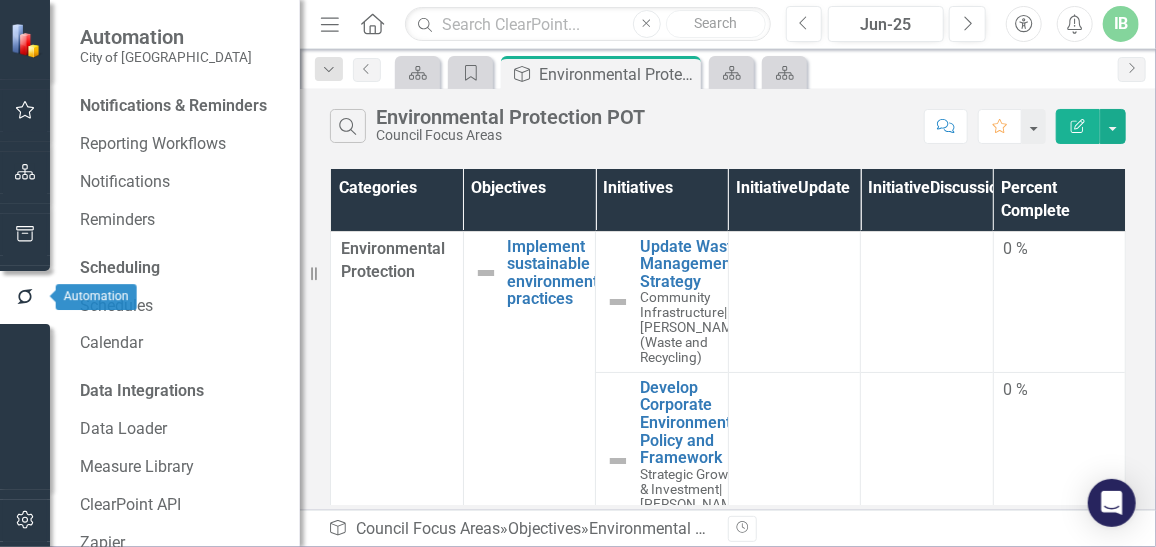 click at bounding box center (25, 297) 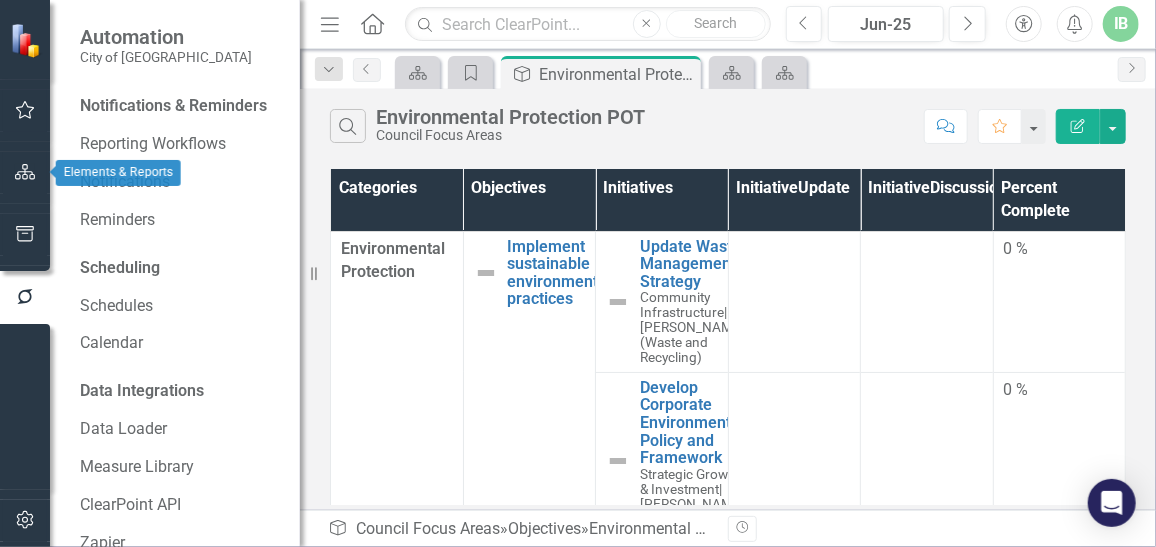 click 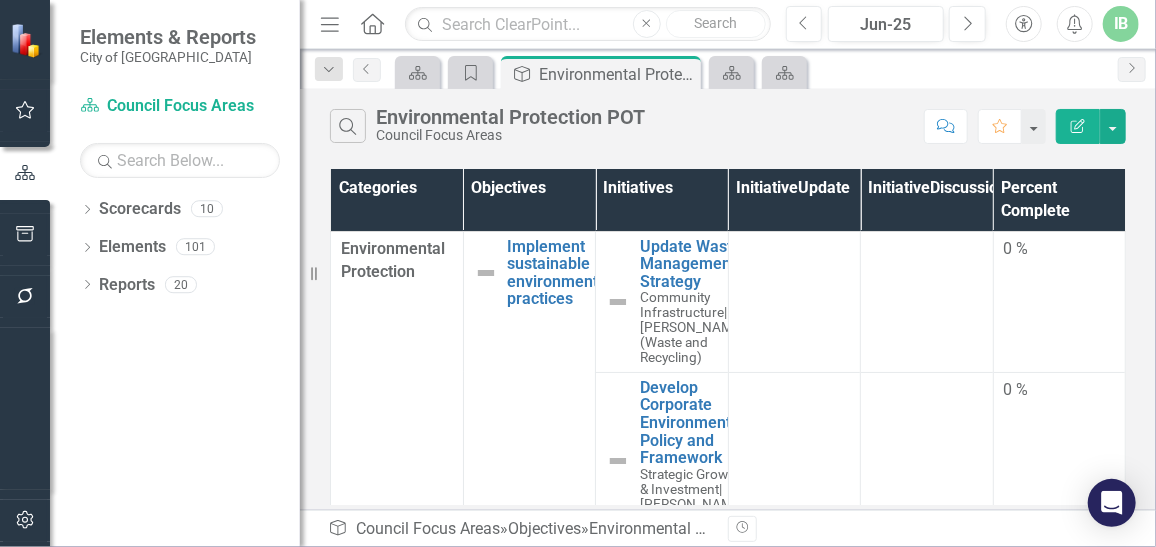 drag, startPoint x: 307, startPoint y: 272, endPoint x: 60, endPoint y: 332, distance: 254.183 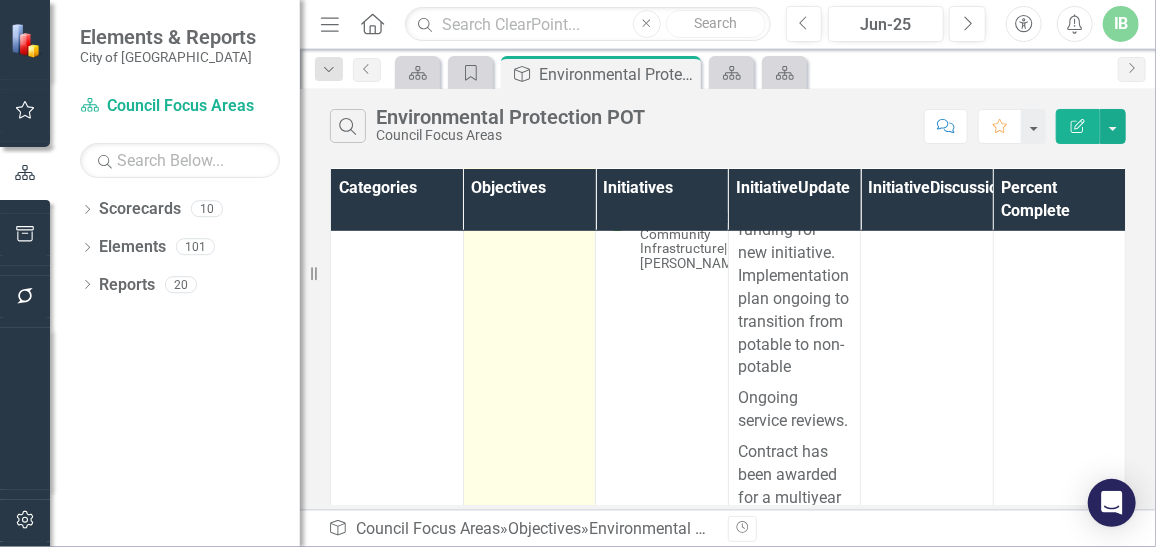 scroll, scrollTop: 879, scrollLeft: 0, axis: vertical 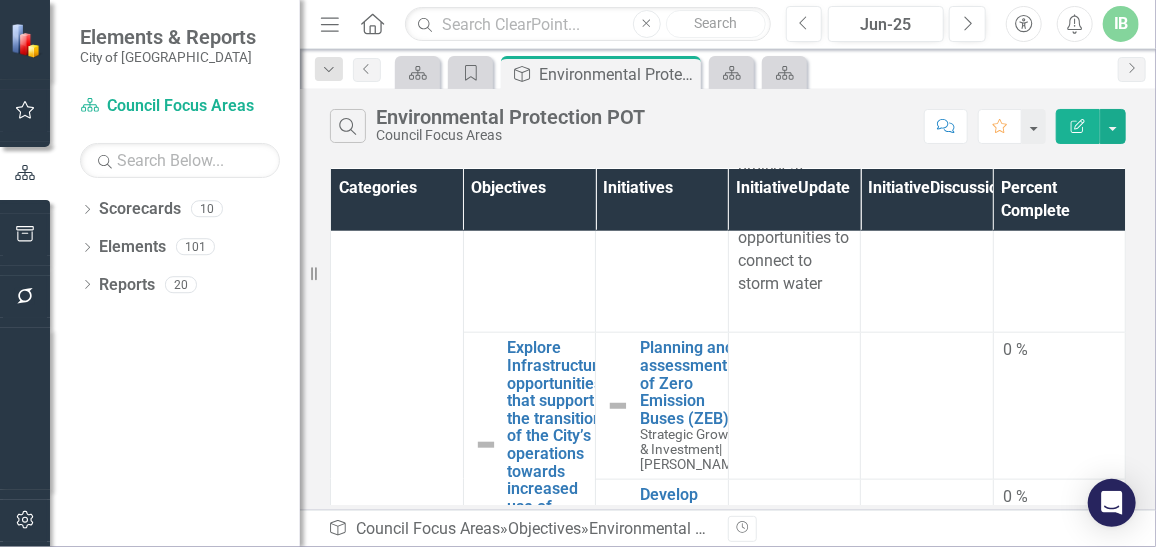click on "Revision History" 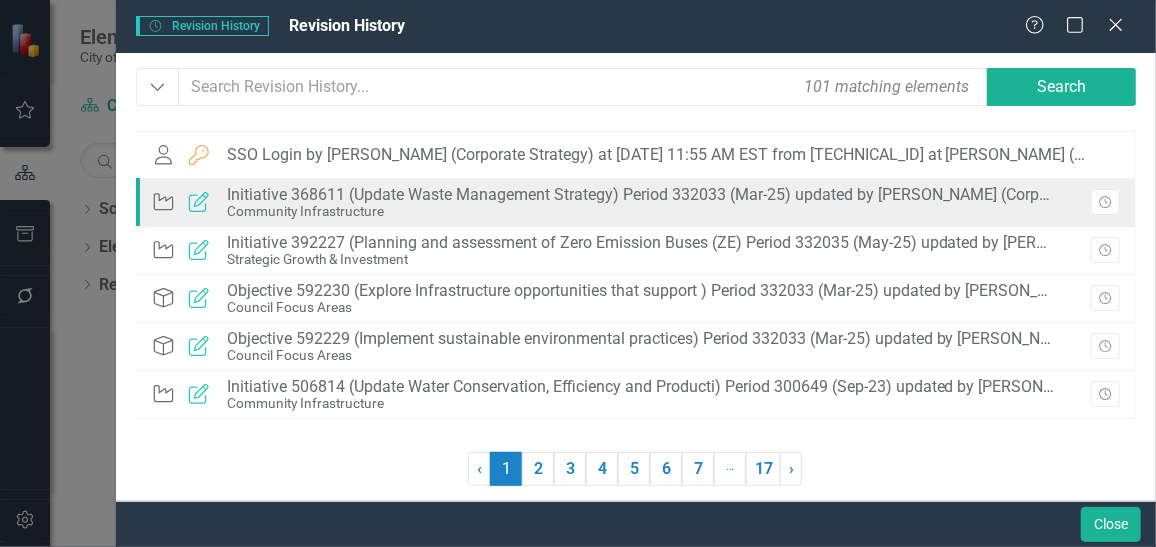 click on "Initiative 368611 (Update Waste Management Strategy) Period 332033 (Mar-25) updated by [PERSON_NAME] (Corporate Strategy) on [DATE] 03:13 pm" at bounding box center (641, 195) 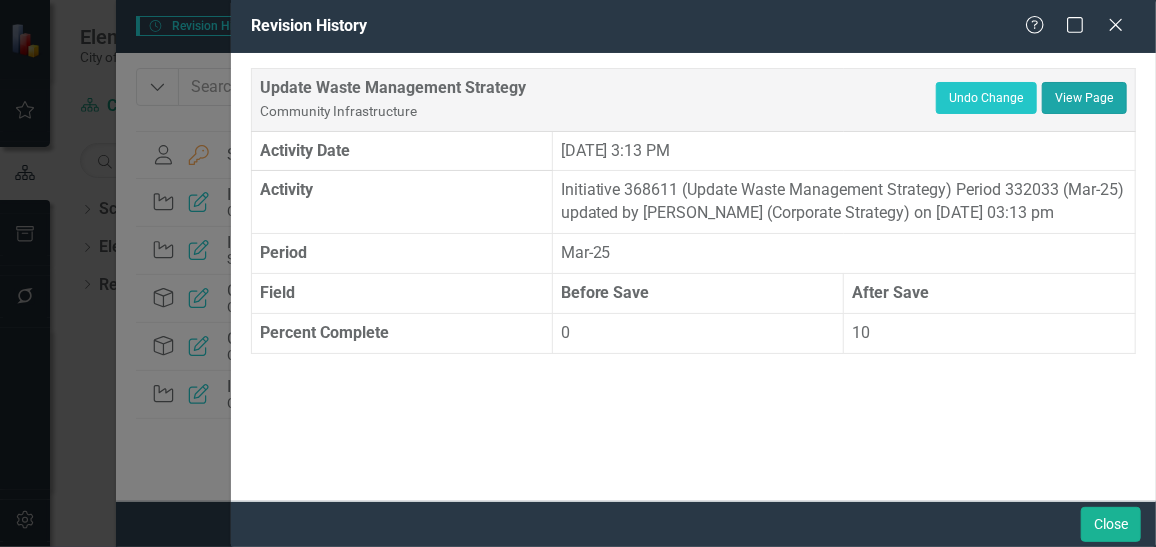 click on "View Page" at bounding box center (1084, 98) 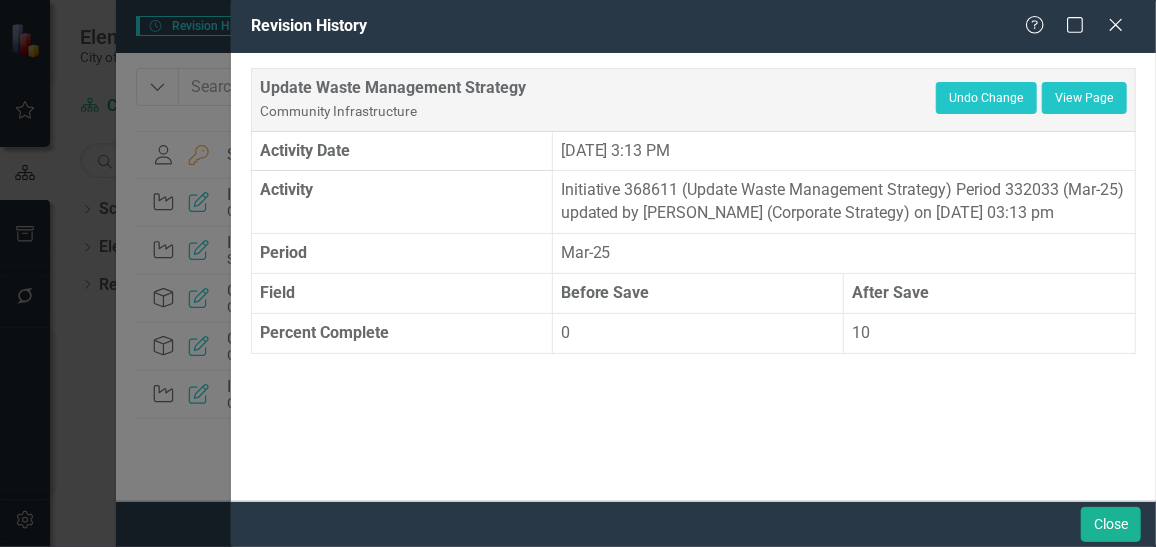 click on "Revision History Help Maximize Close Update Waste Management Strategy   Community Infrastructure Undo Change View Page  Activity Date [DATE] 3:13 PM Activity Initiative 368611 (Update Waste Management Strategy) Period 332033 (Mar-25) updated by [PERSON_NAME] (Corporate Strategy) on [DATE] 03:13 pm Period Mar-25 Field Before Save After Save Percent Complete 0   10 Close" at bounding box center [578, 273] 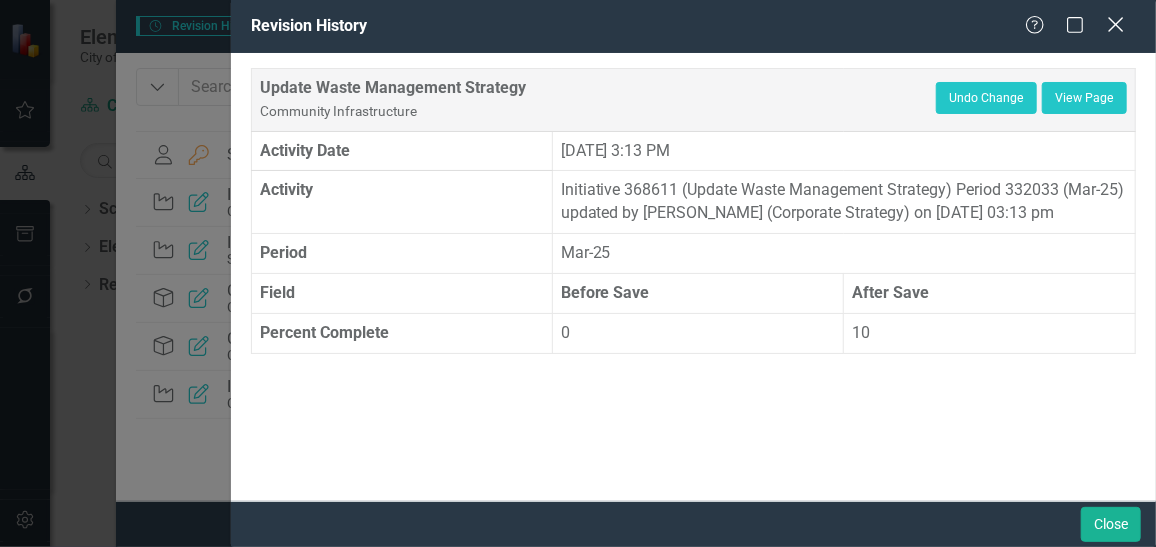 click on "Close" 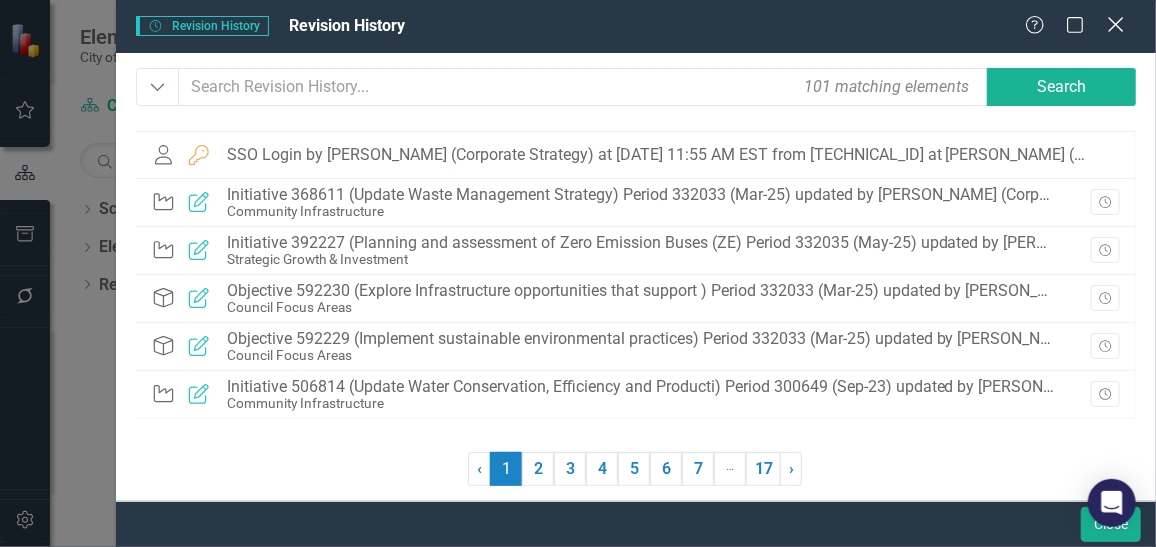 click 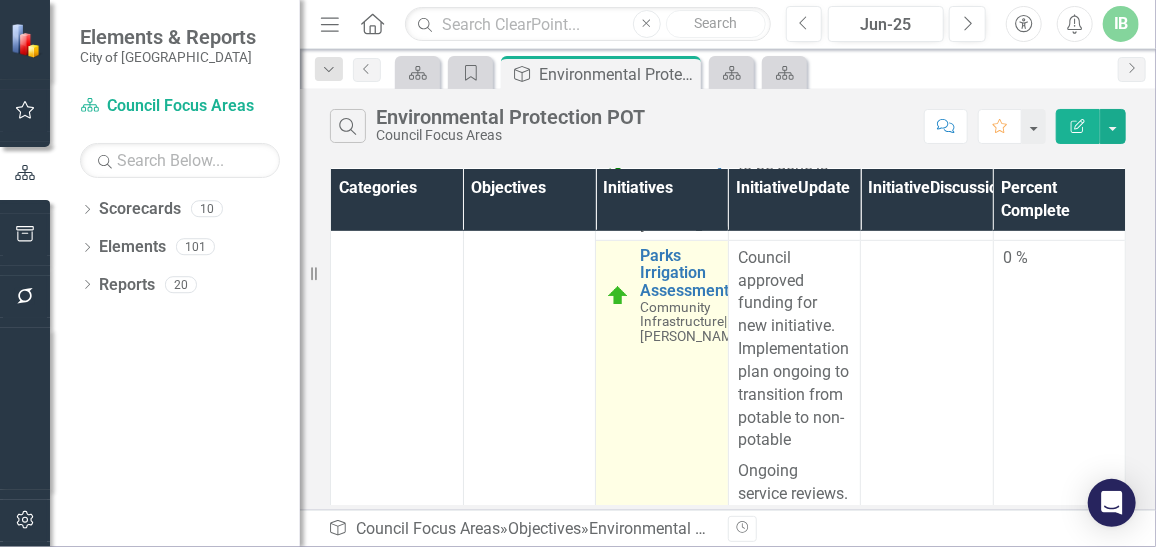 scroll, scrollTop: 448, scrollLeft: 0, axis: vertical 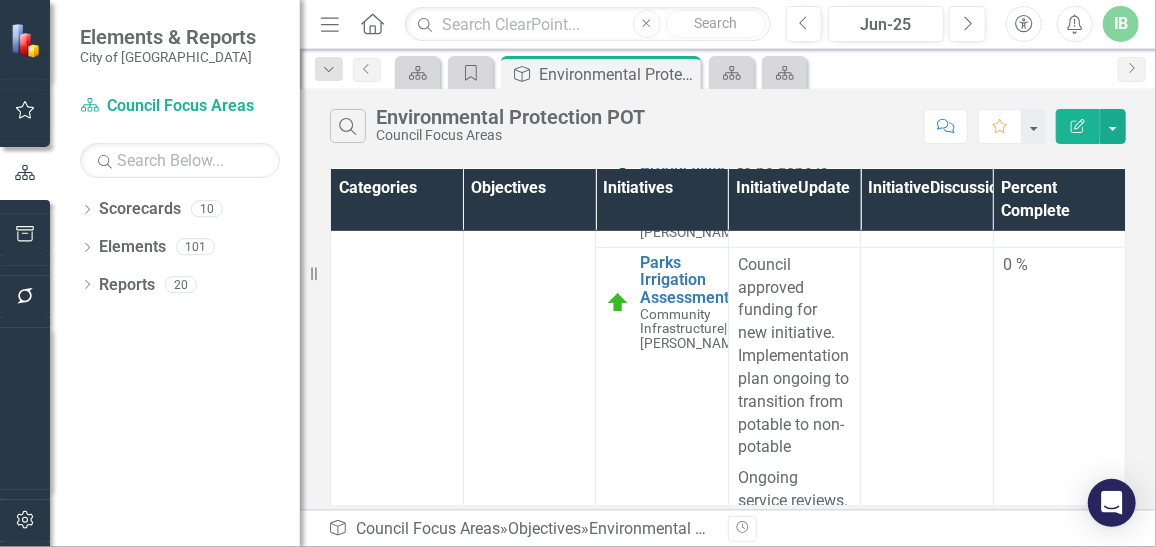 click on "Environmental Protection POT" at bounding box center [695, 528] 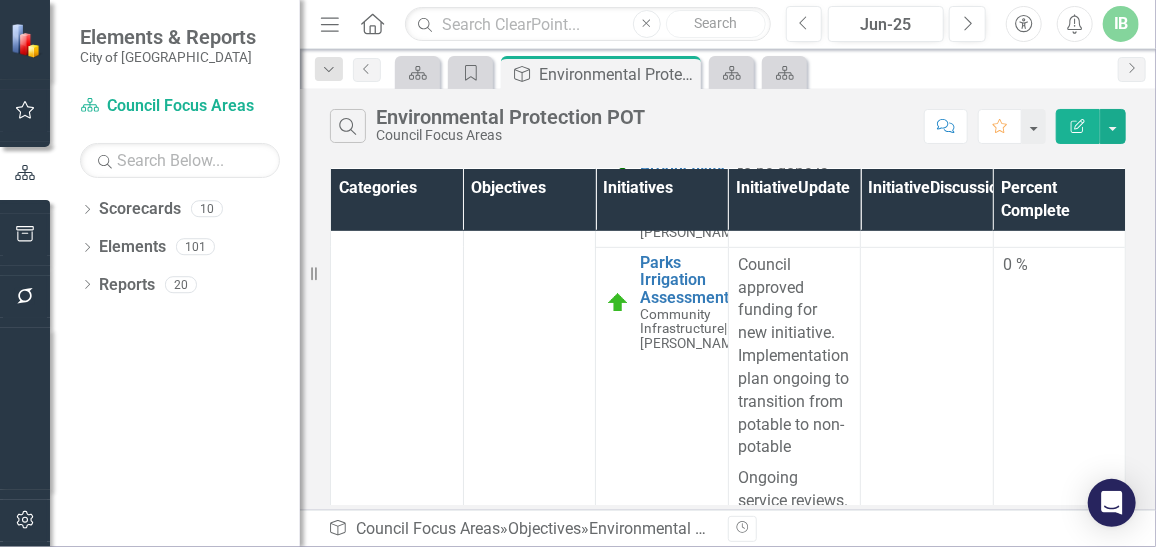 click on "Environmental Protection POT" at bounding box center (695, 528) 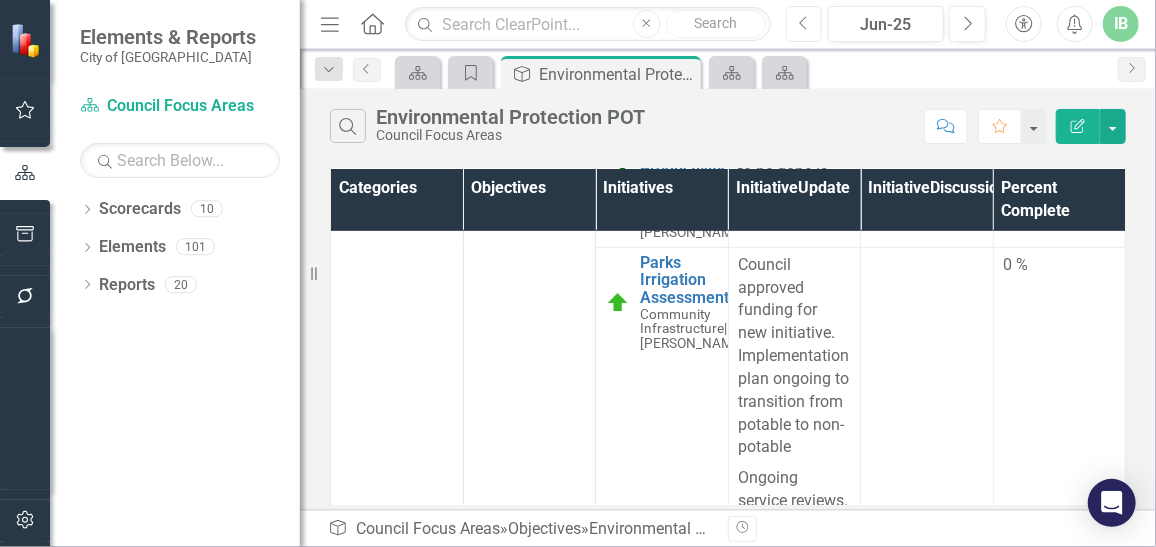 click on "Previous" 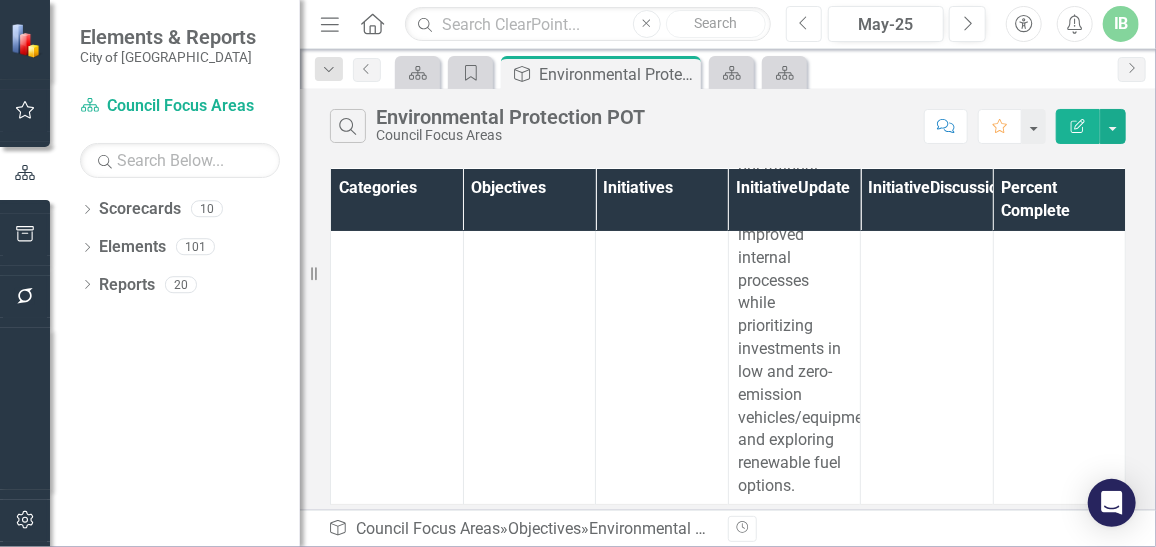 scroll, scrollTop: 3489, scrollLeft: 0, axis: vertical 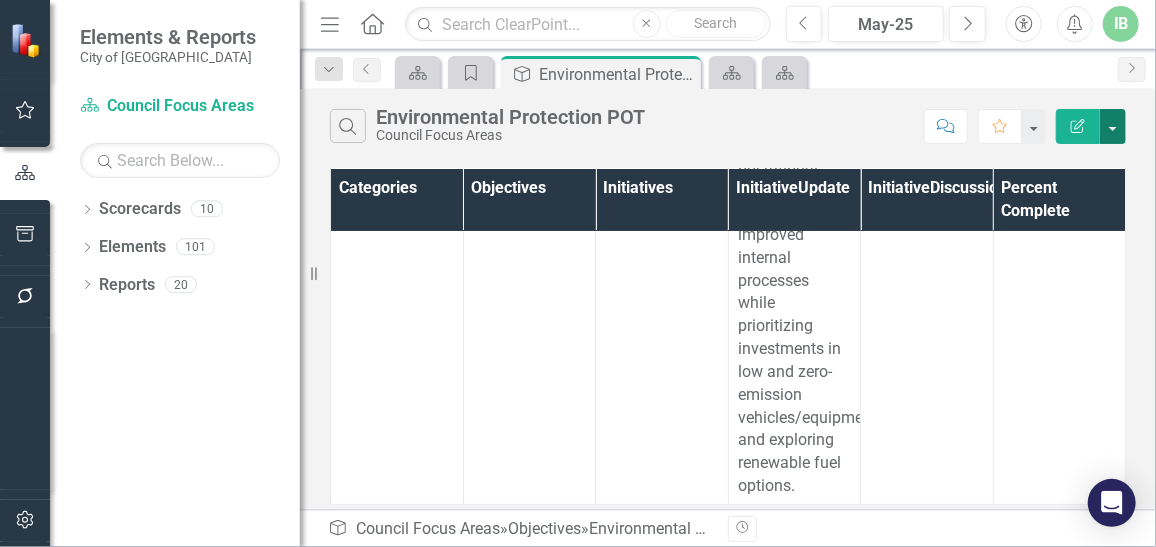 click at bounding box center (1113, 126) 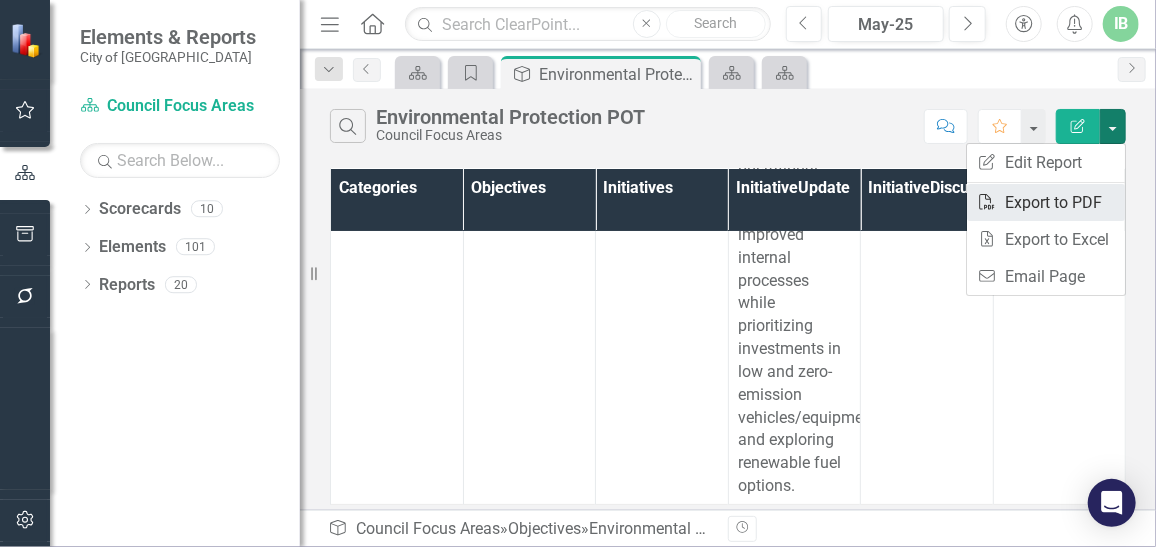 click on "PDF Export to PDF" at bounding box center [1046, 202] 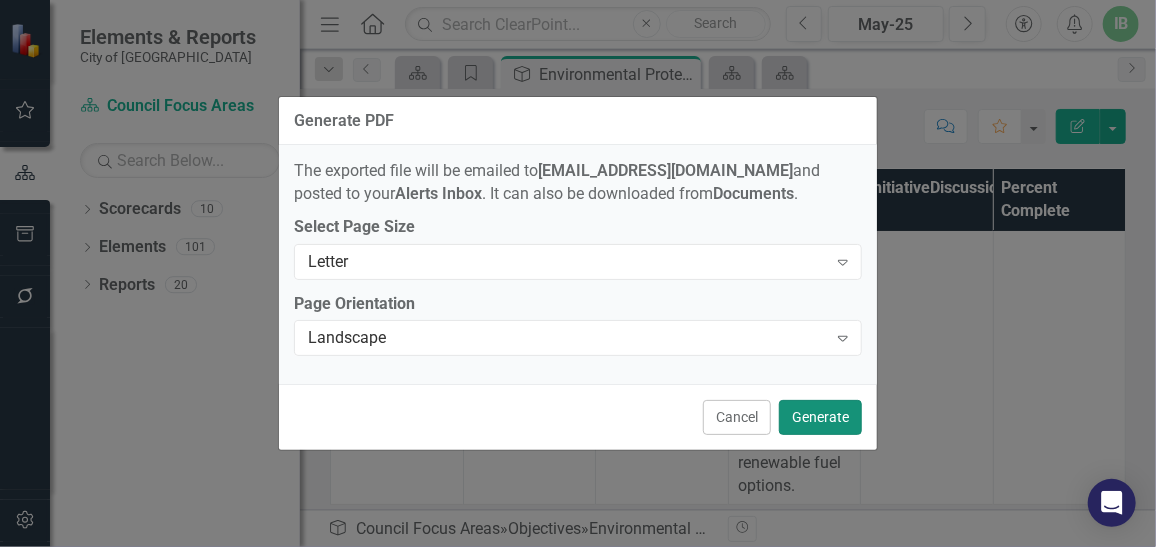 click on "Generate" at bounding box center (820, 417) 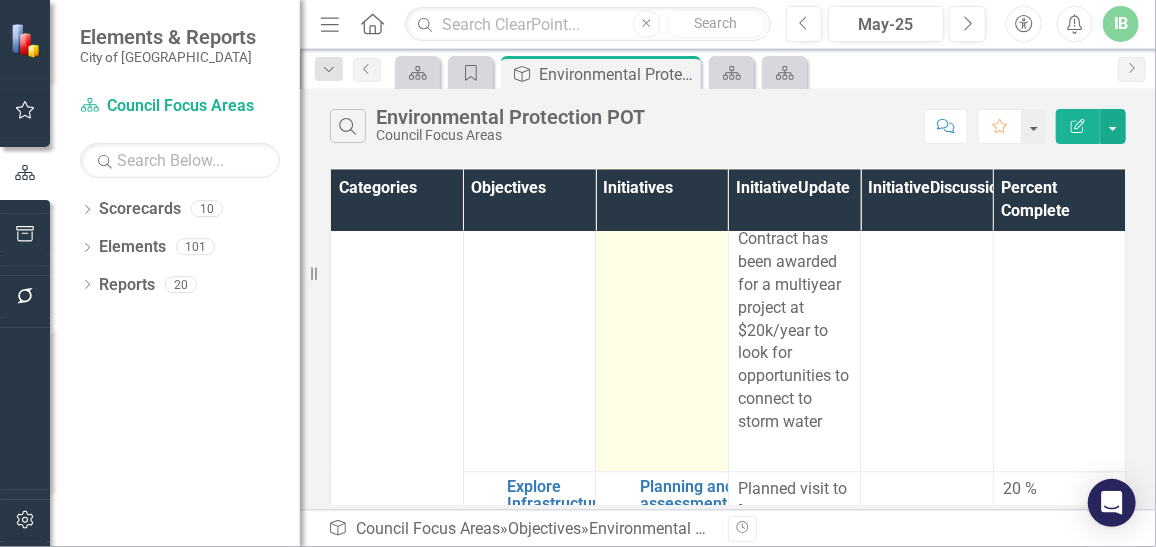 scroll, scrollTop: 1733, scrollLeft: 0, axis: vertical 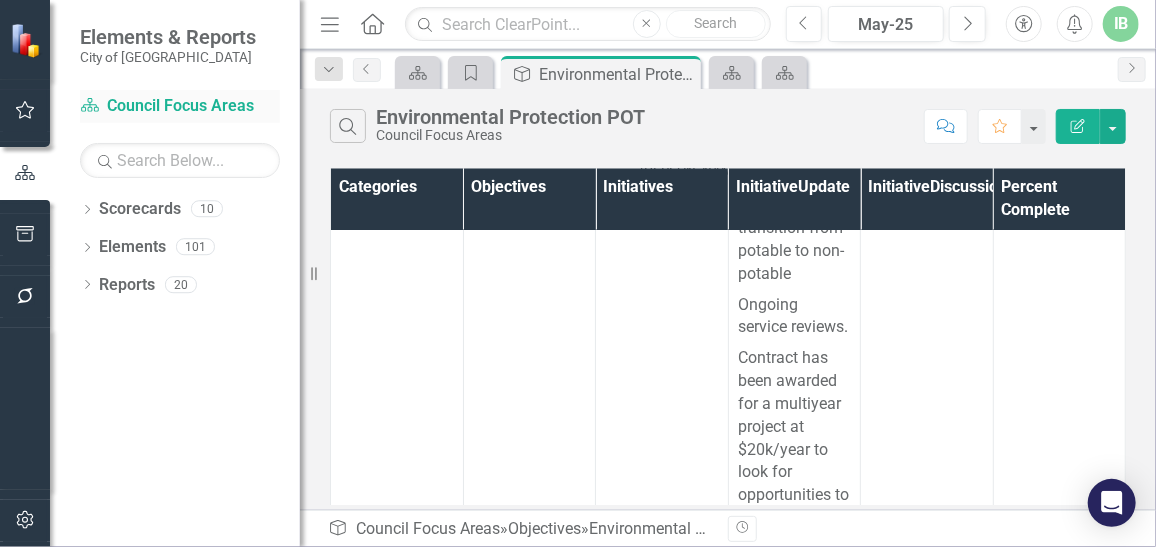 click on "Scorecard Council Focus Areas" at bounding box center [180, 106] 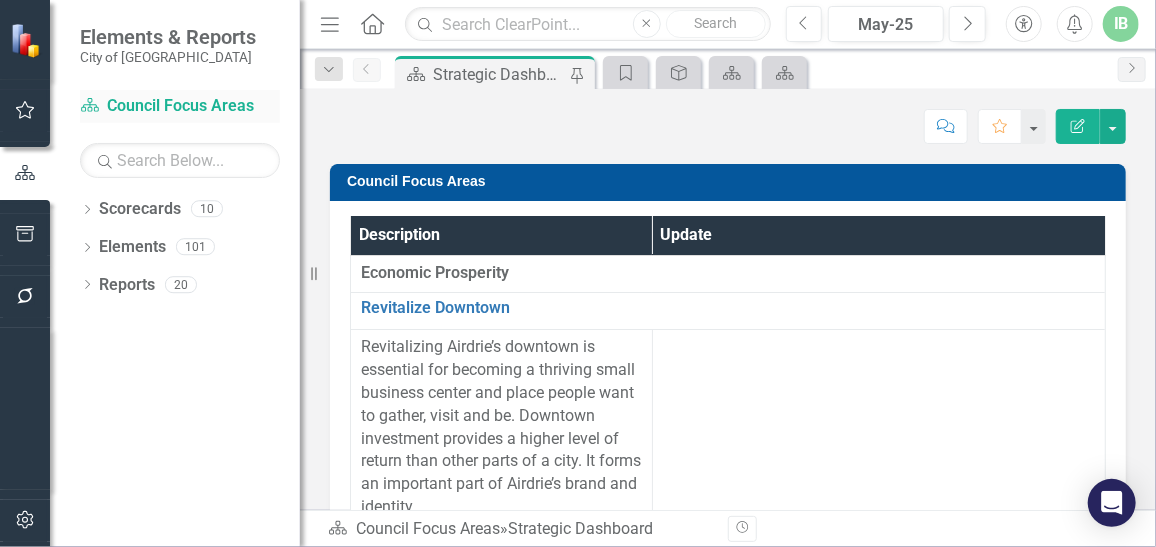 click on "Scorecard" 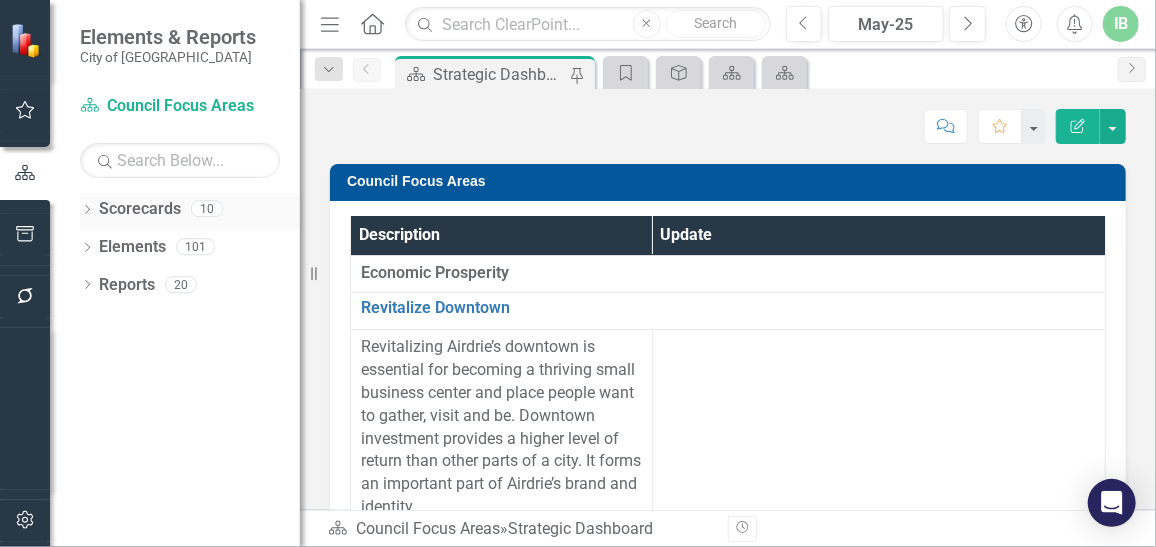 click on "Dropdown" at bounding box center [87, 211] 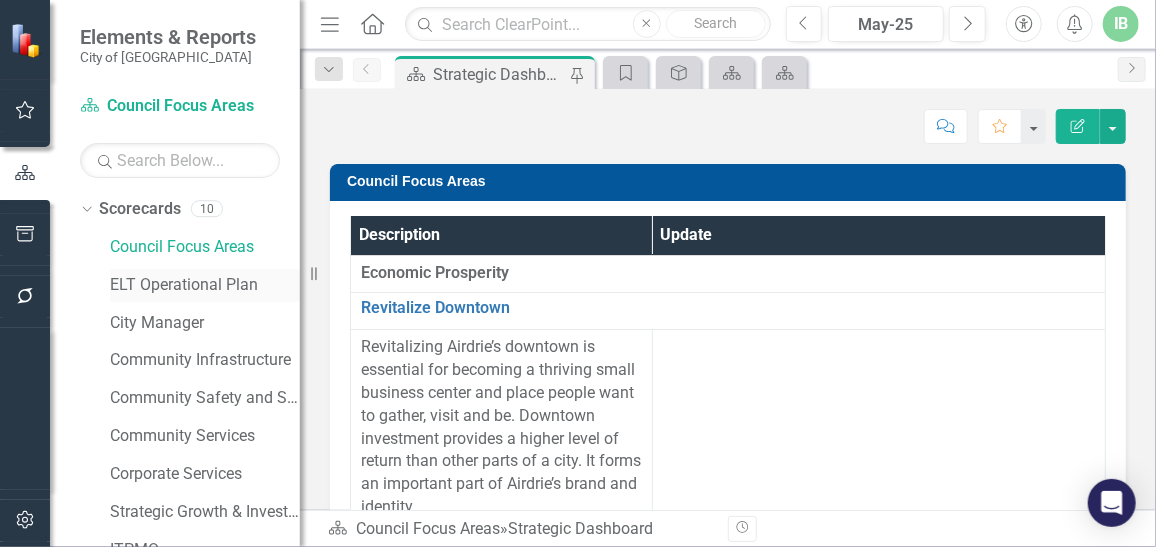 click on "ELT Operational Plan" at bounding box center [205, 285] 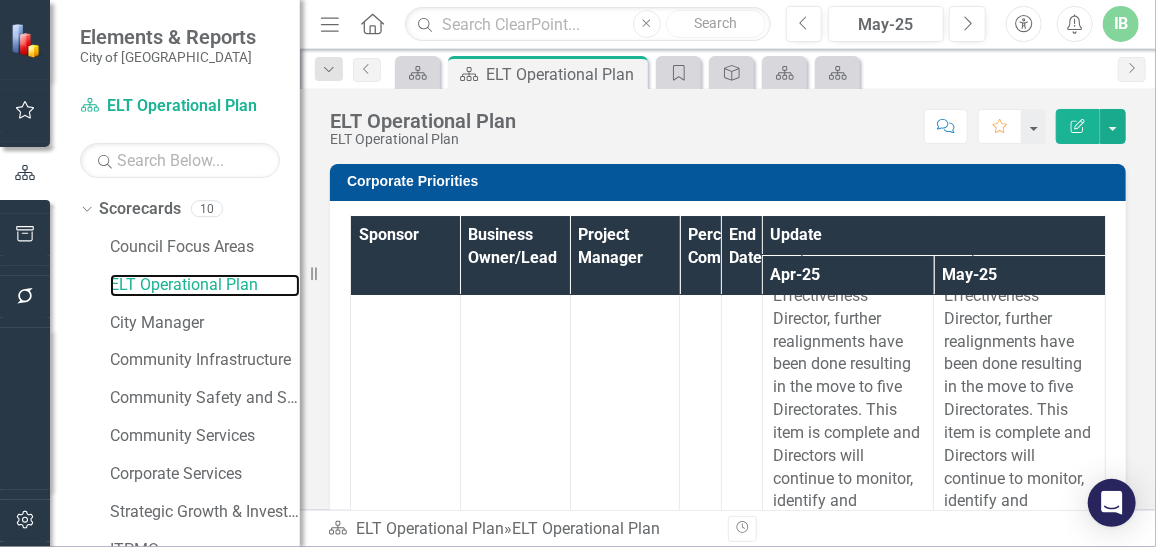 scroll, scrollTop: 3087, scrollLeft: 0, axis: vertical 